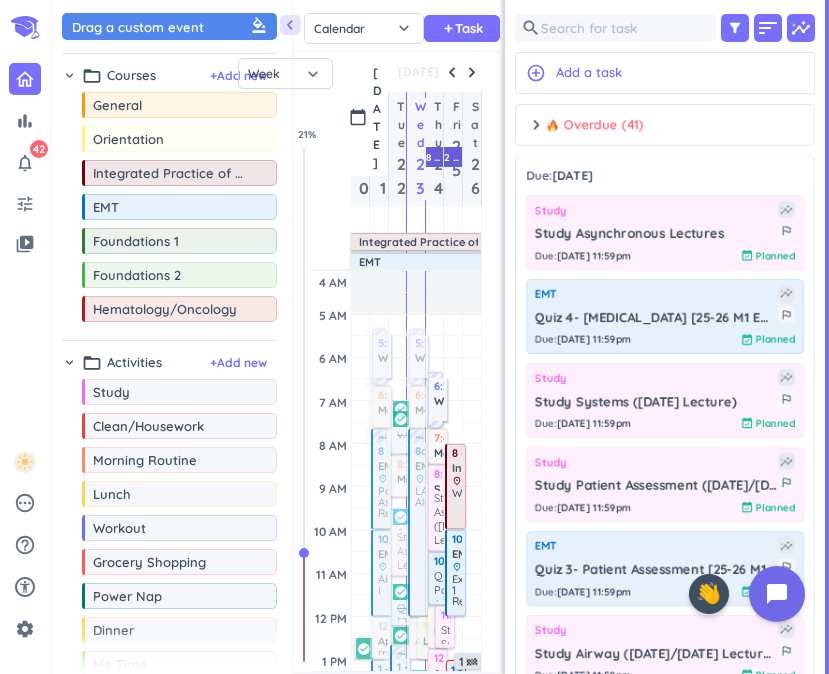 scroll, scrollTop: 0, scrollLeft: 0, axis: both 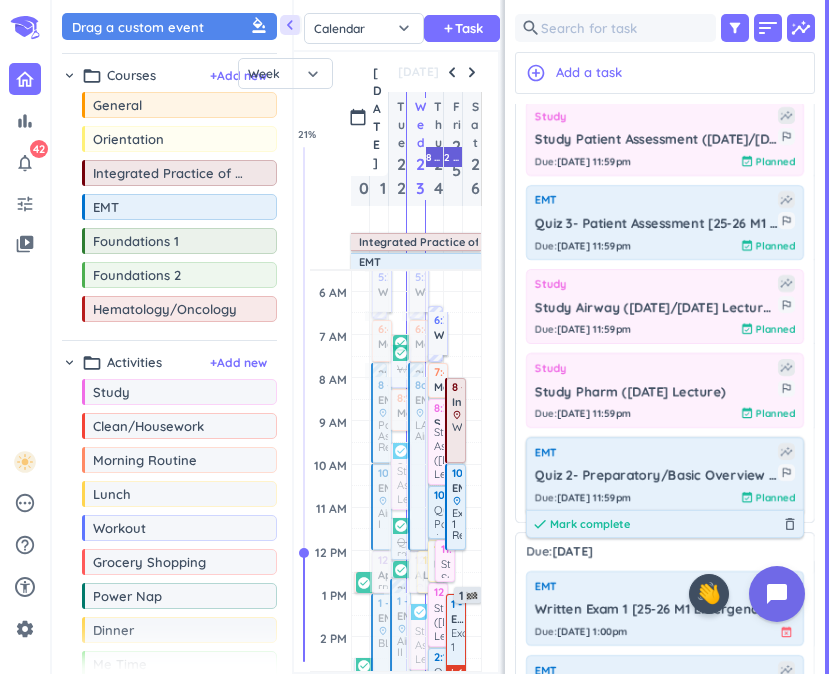 click on "Mark complete" at bounding box center [590, 524] 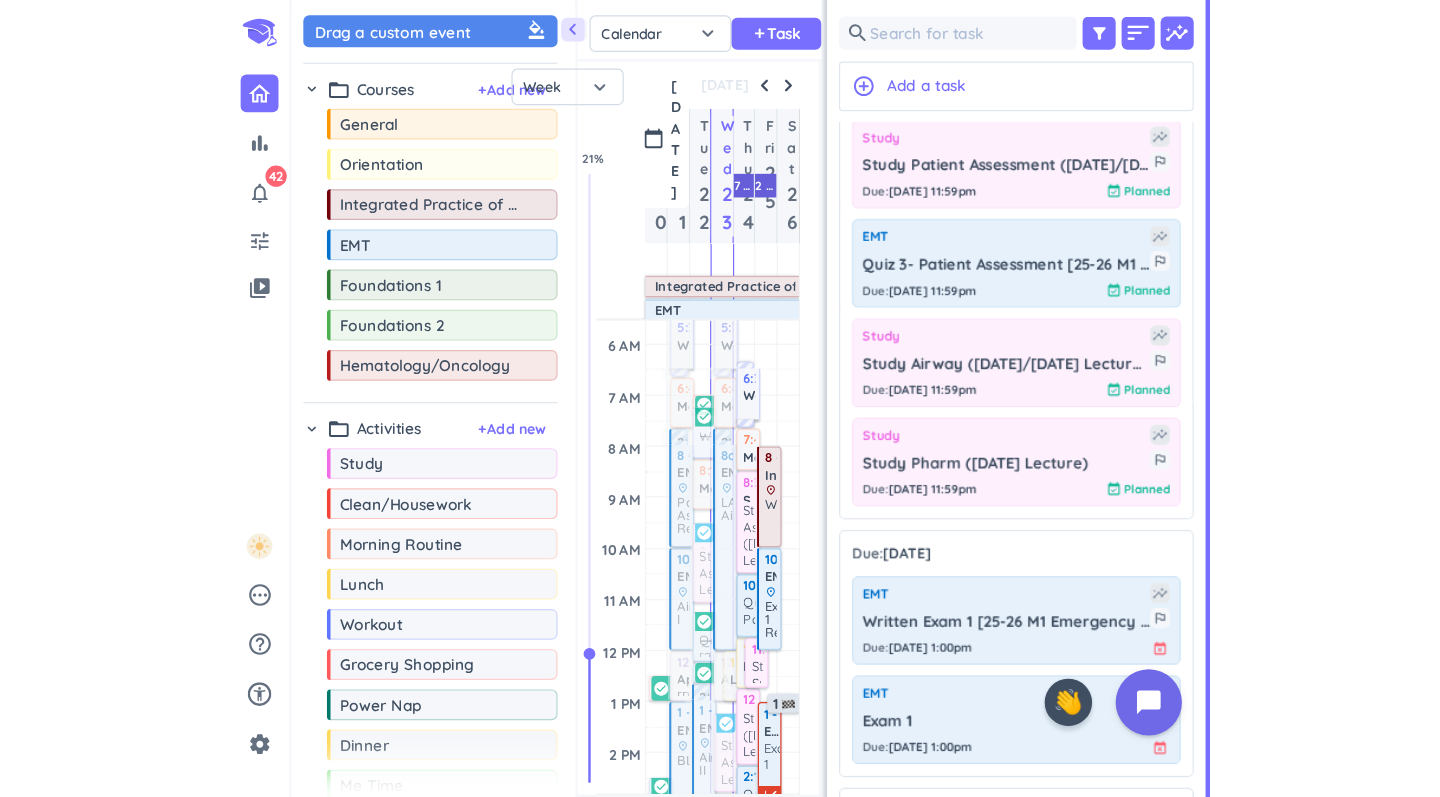 scroll, scrollTop: 1, scrollLeft: 1, axis: both 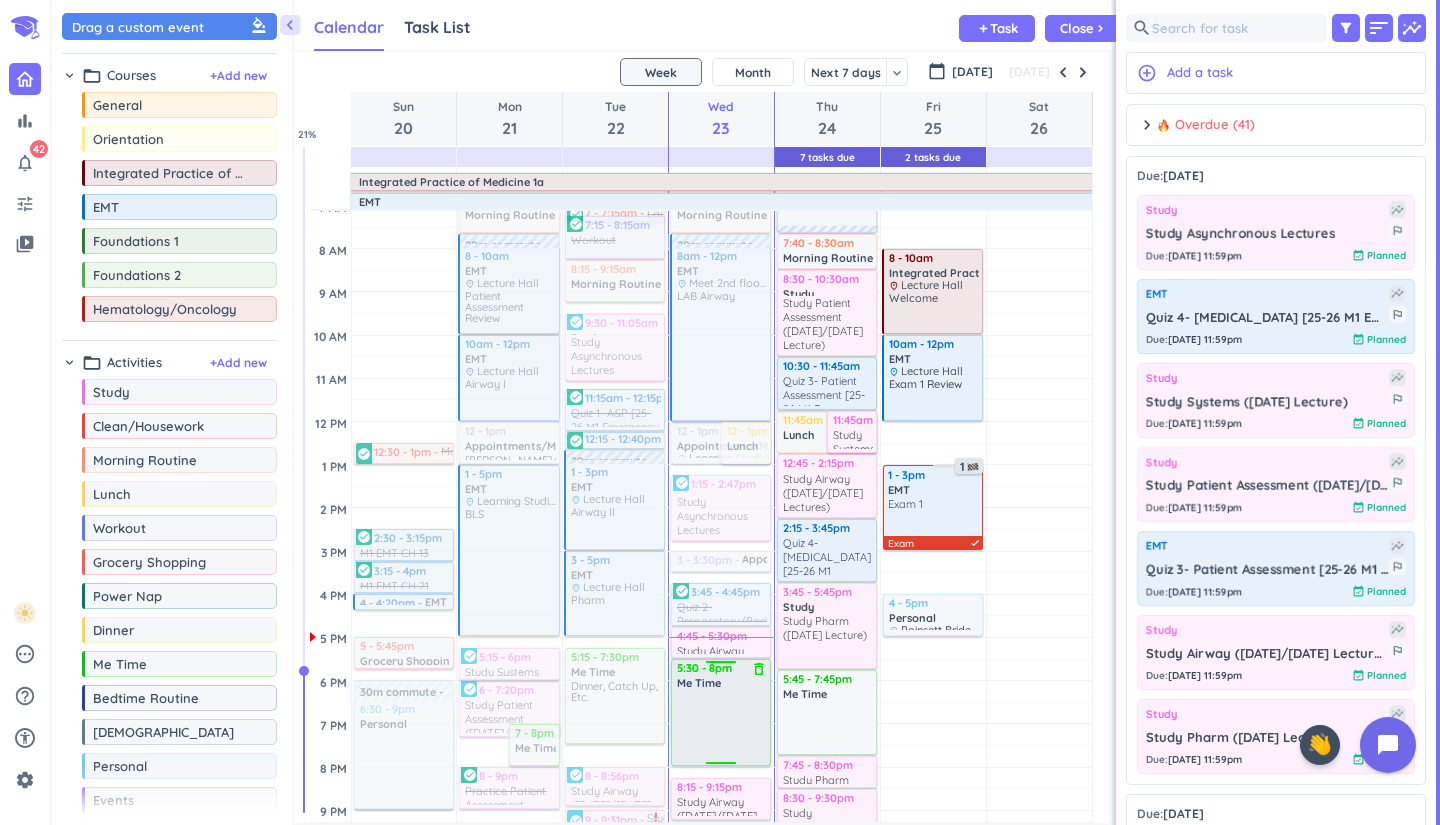 drag, startPoint x: 722, startPoint y: 683, endPoint x: 726, endPoint y: 660, distance: 23.345236 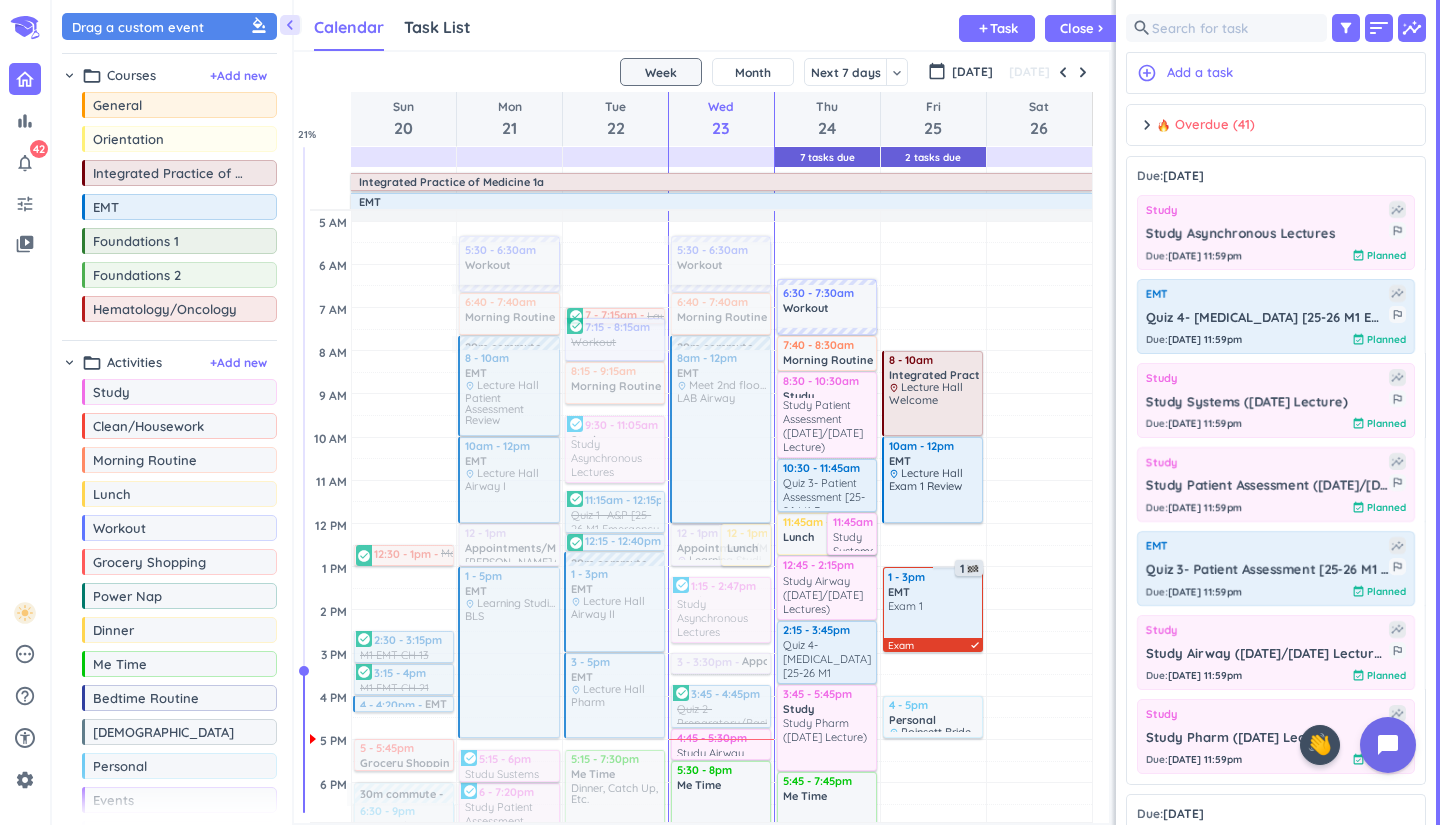 scroll, scrollTop: 27, scrollLeft: 0, axis: vertical 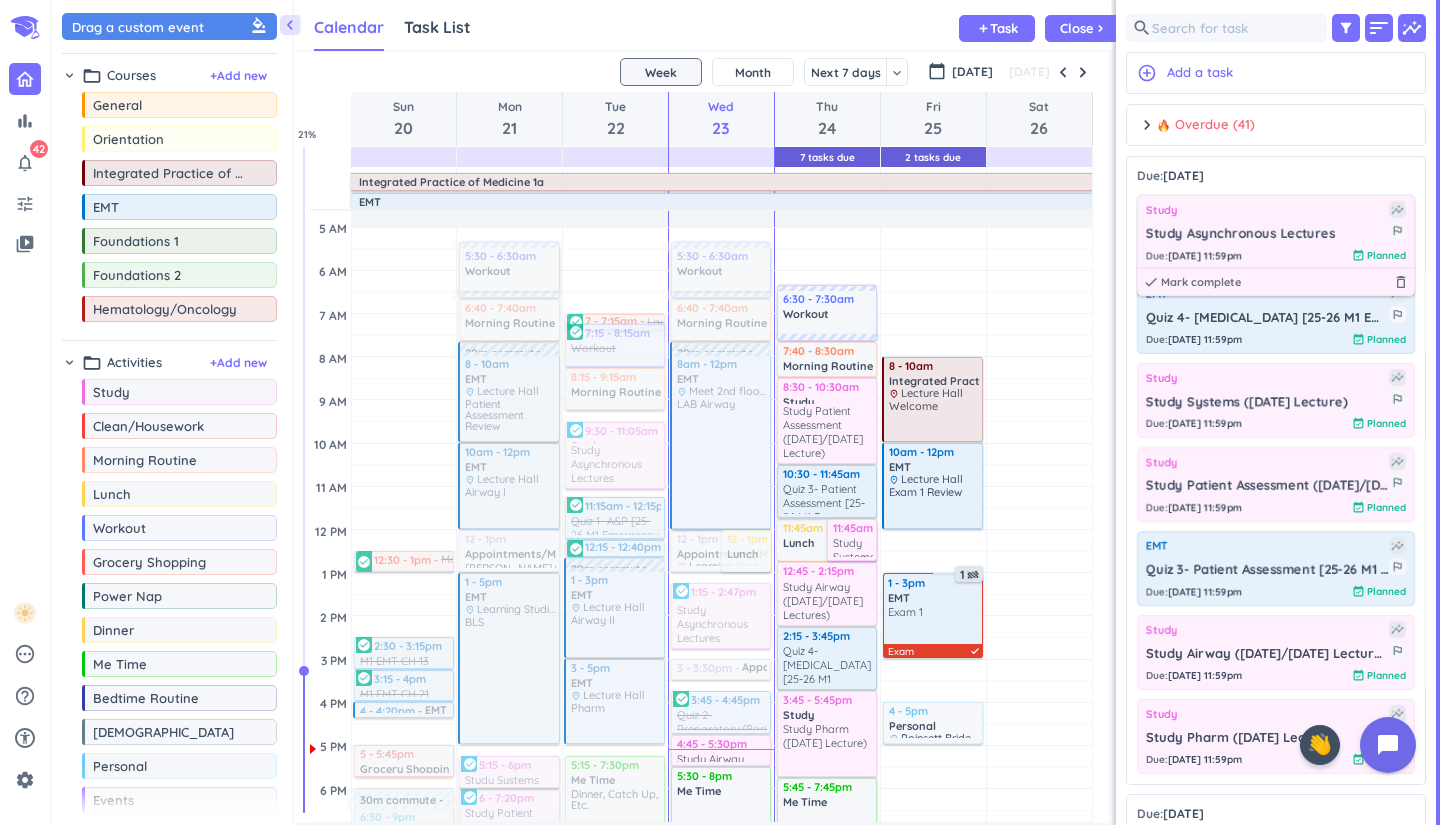 click on "Study Asynchronous Lectures" at bounding box center [1267, 234] 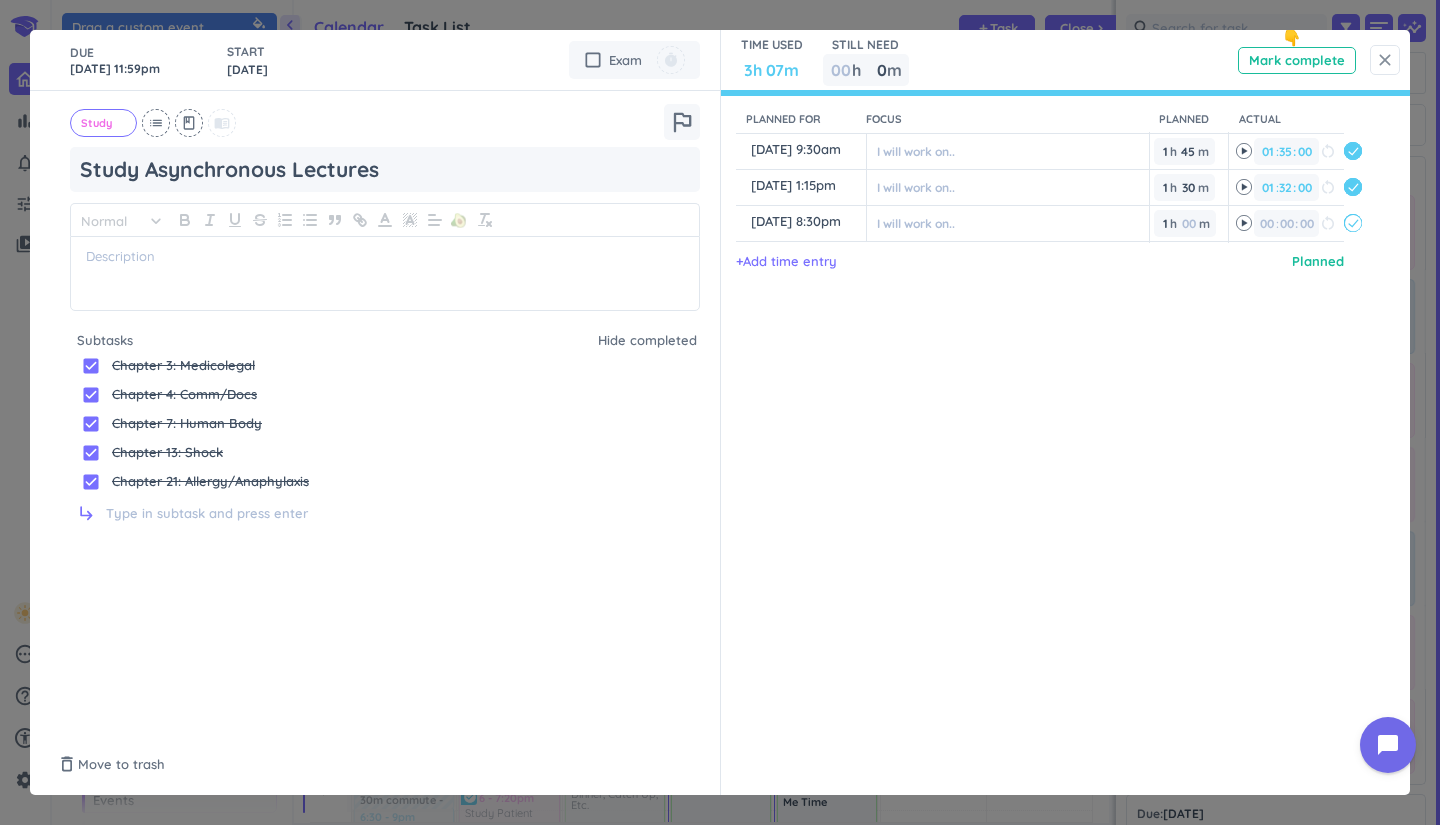 click on "close" at bounding box center [1385, 60] 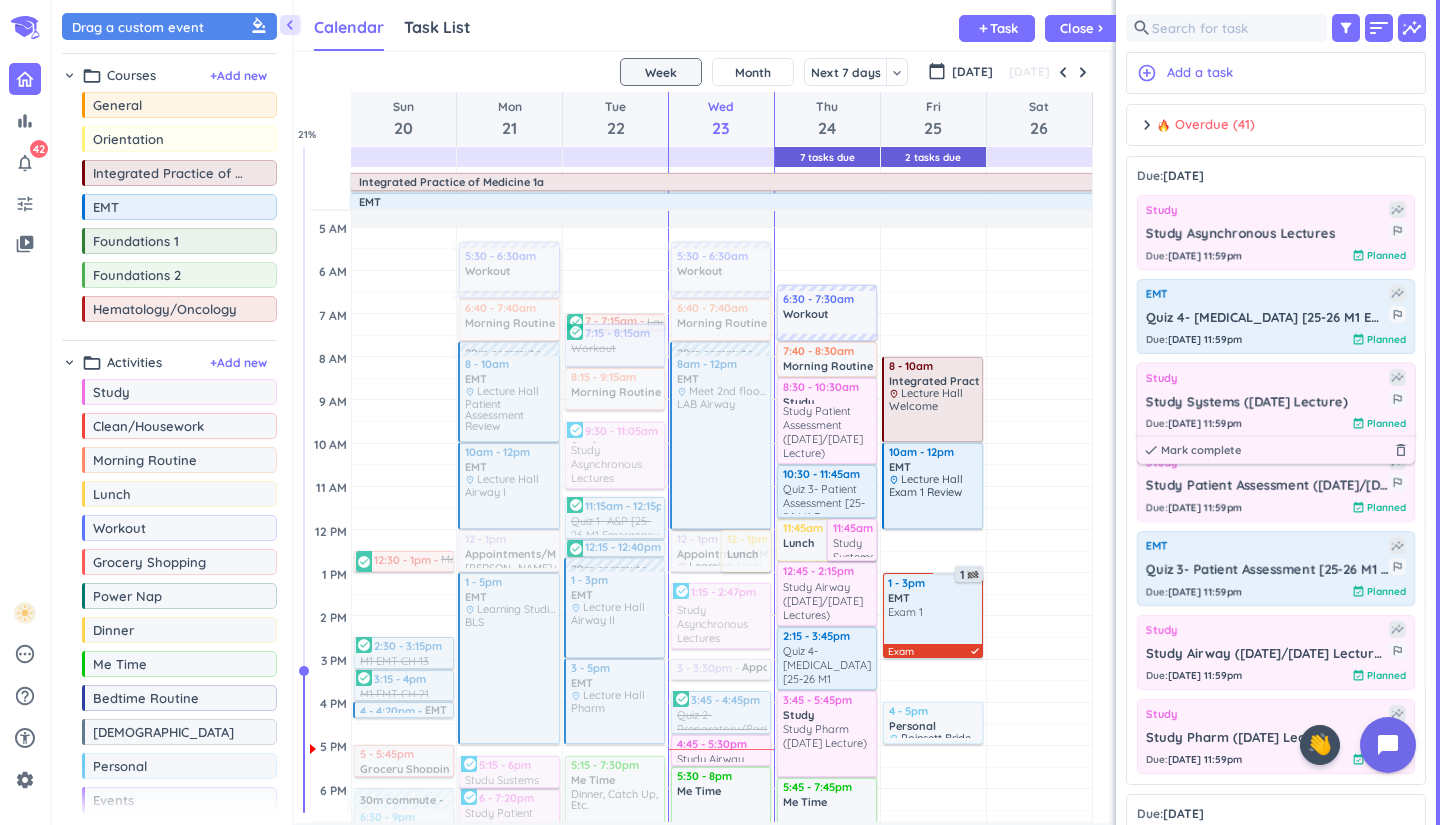 click on "Due :  [DATE] 11:59pm event_available Planned" at bounding box center (1276, 423) 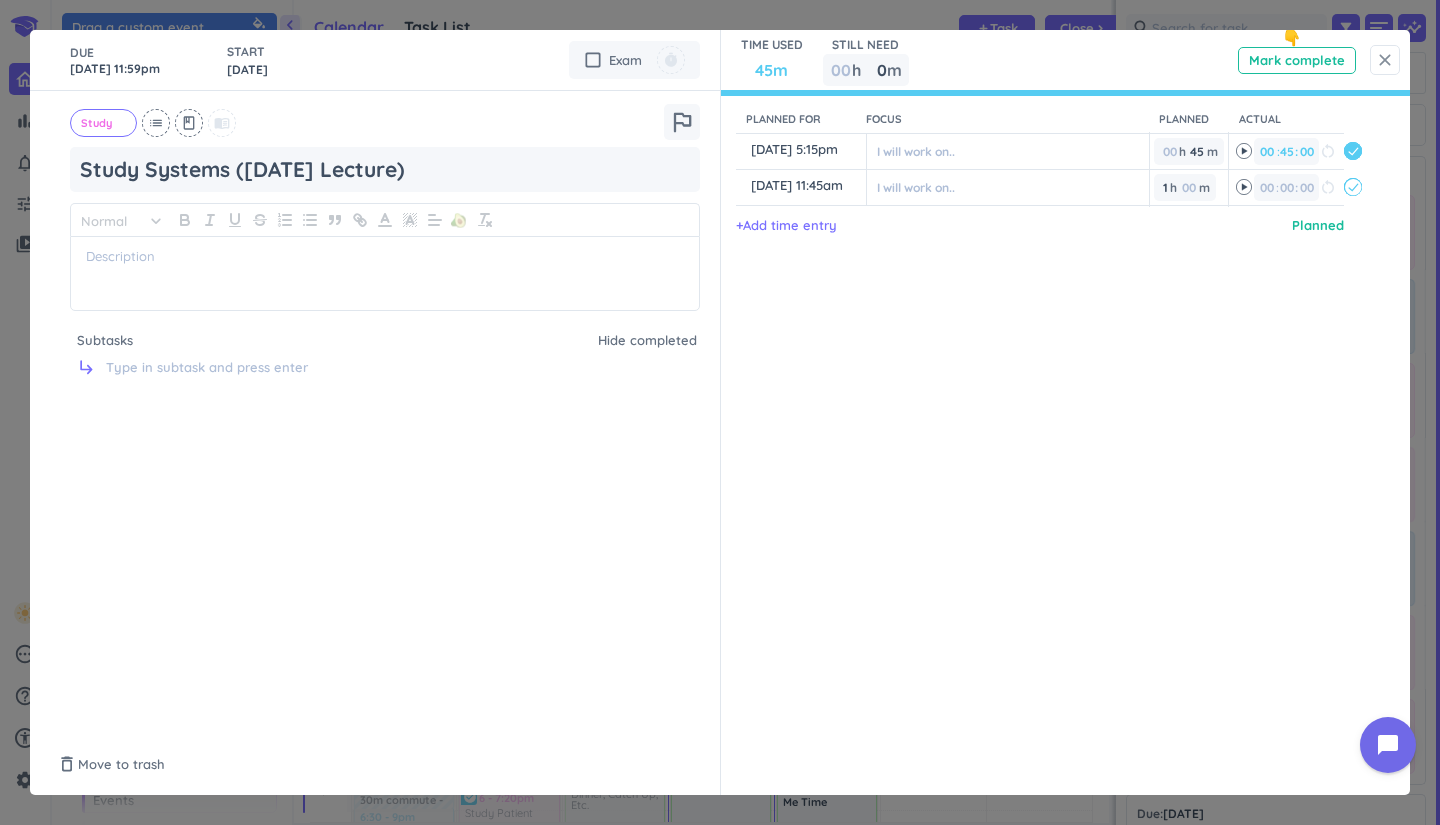 click on "close" at bounding box center (1385, 60) 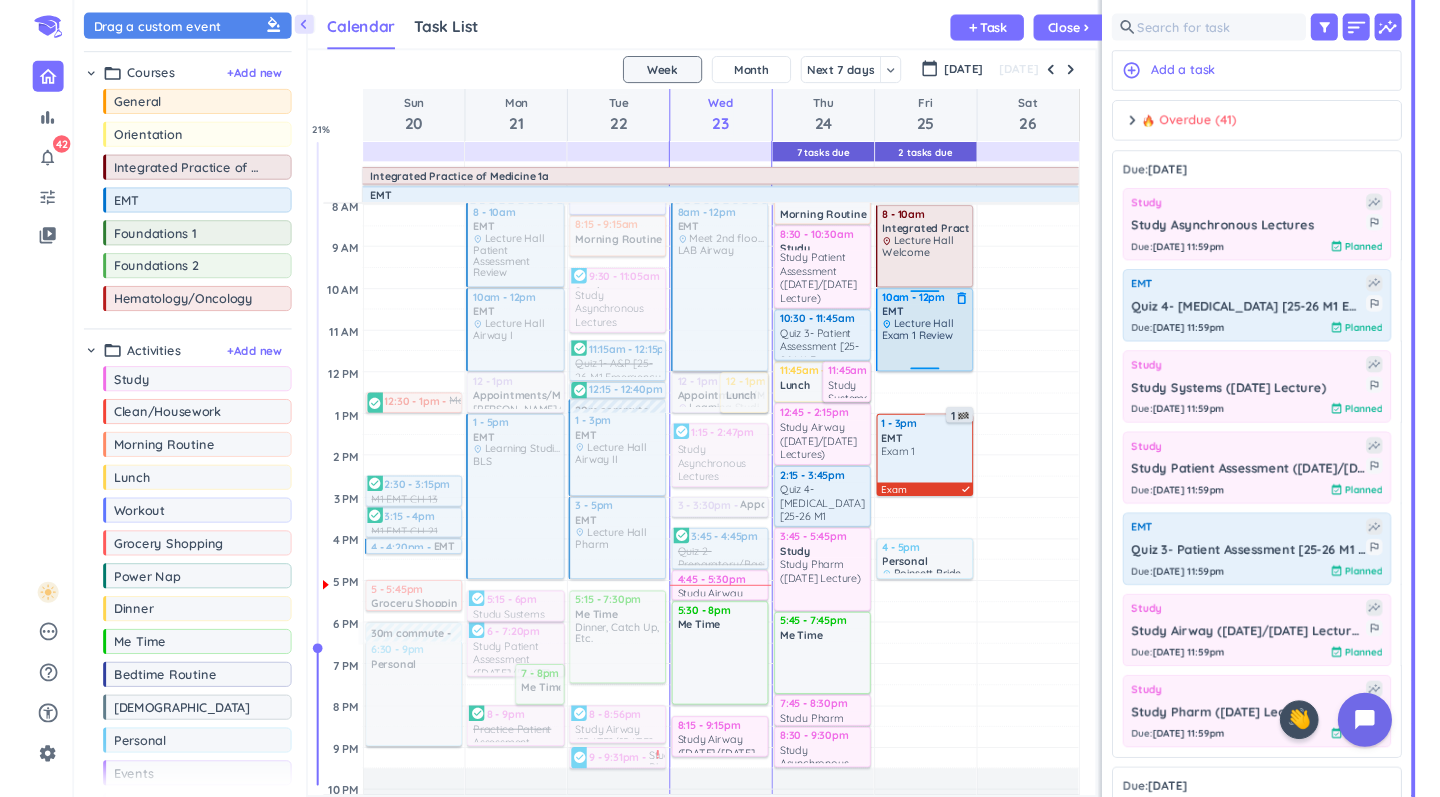 scroll, scrollTop: 187, scrollLeft: 0, axis: vertical 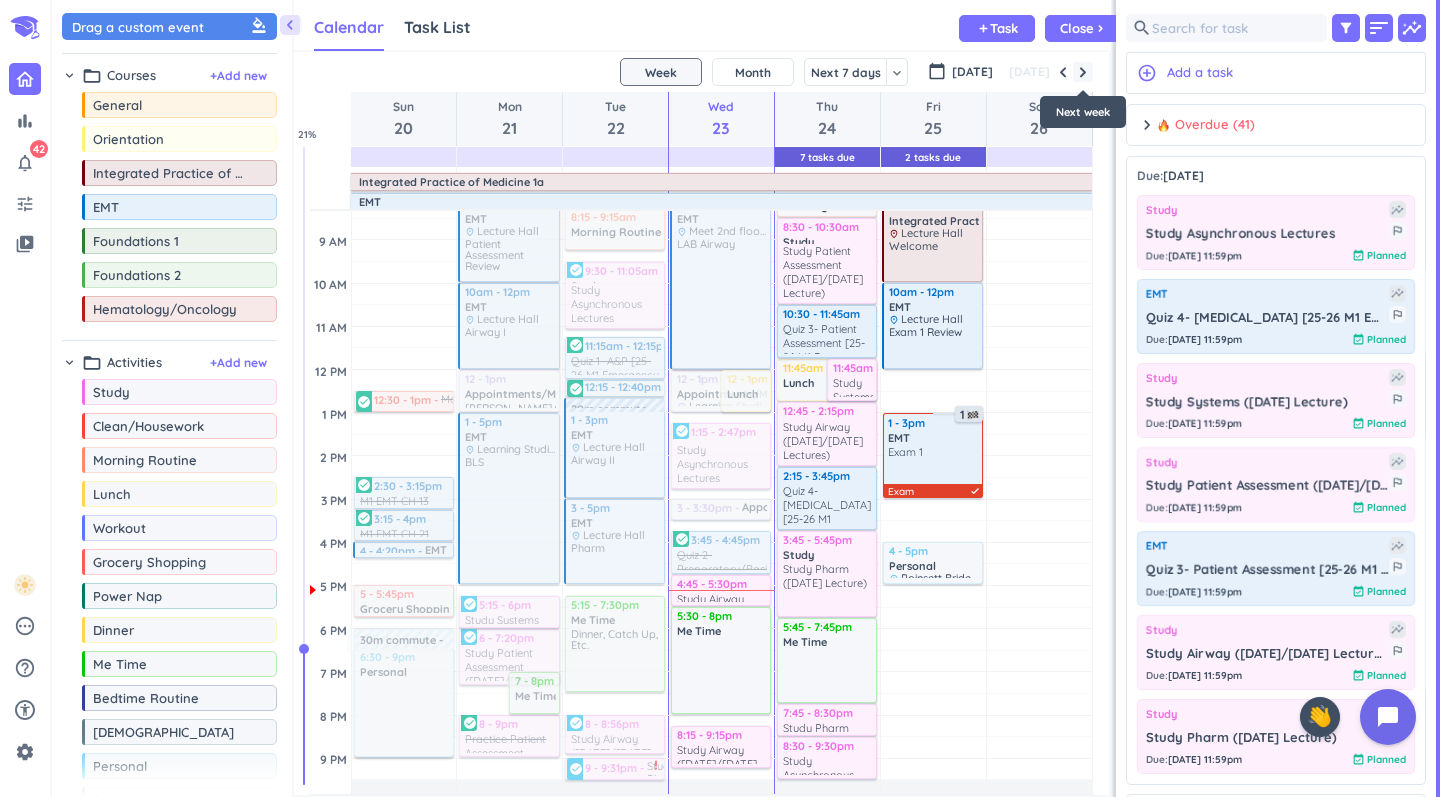click at bounding box center (1083, 72) 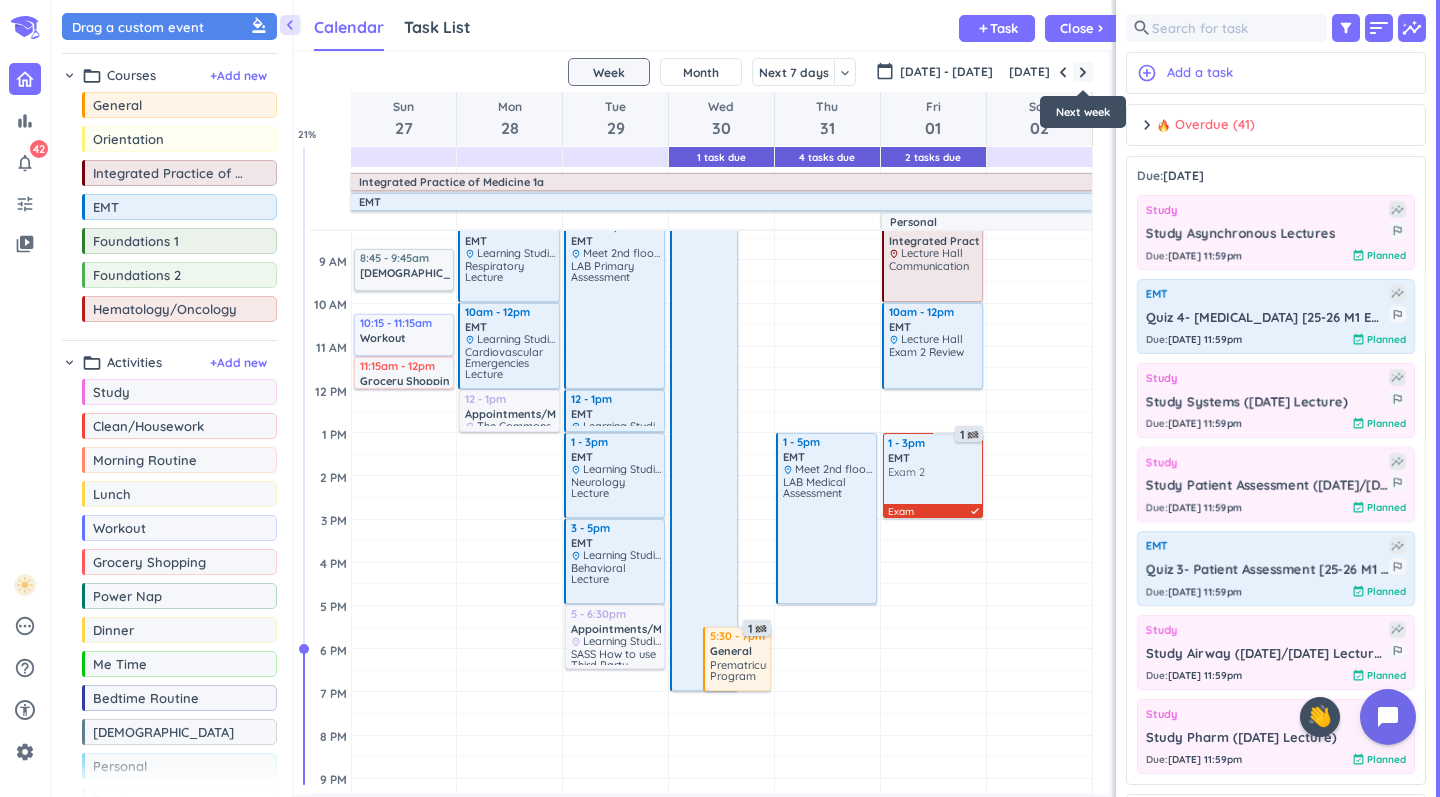 click at bounding box center (1083, 72) 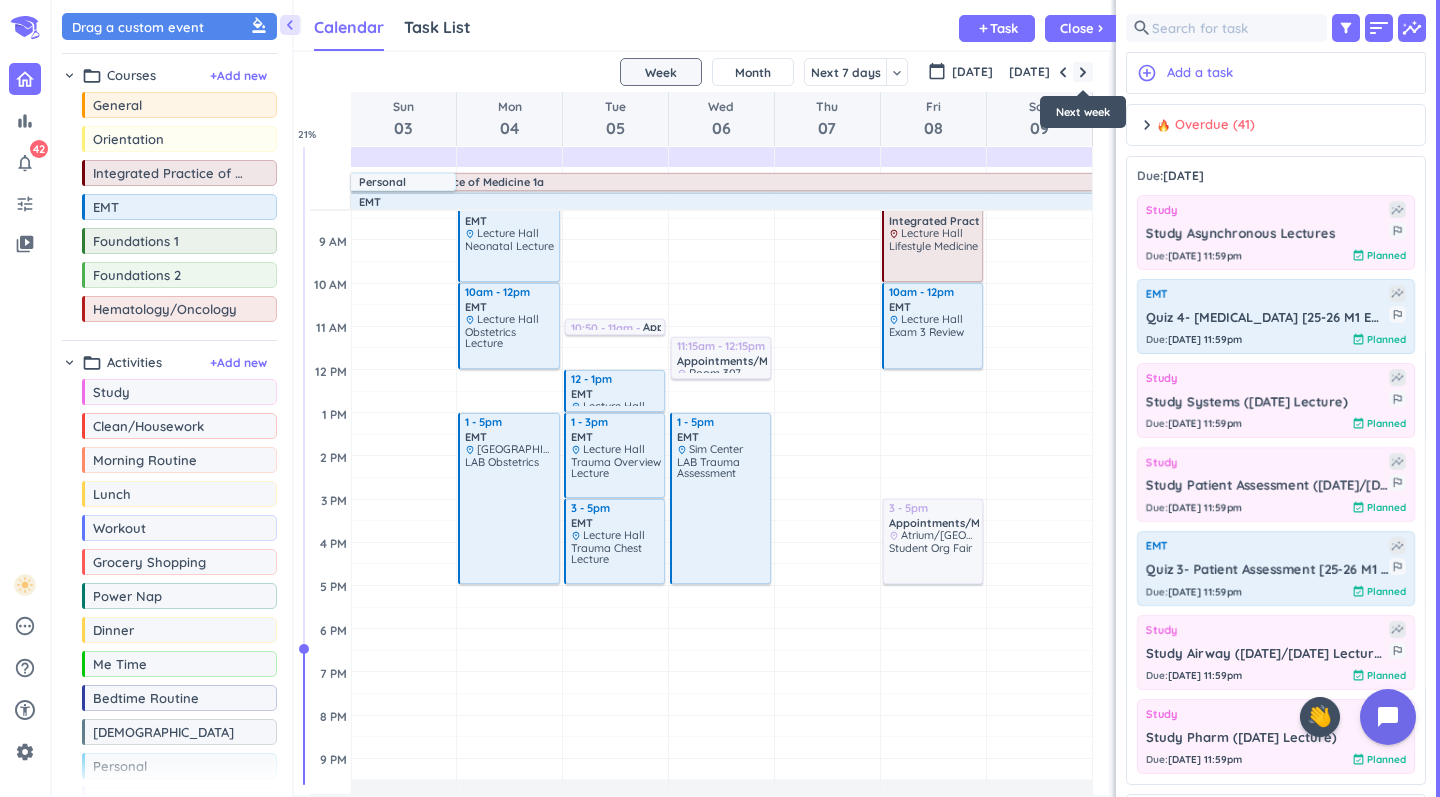 scroll, scrollTop: 66, scrollLeft: 0, axis: vertical 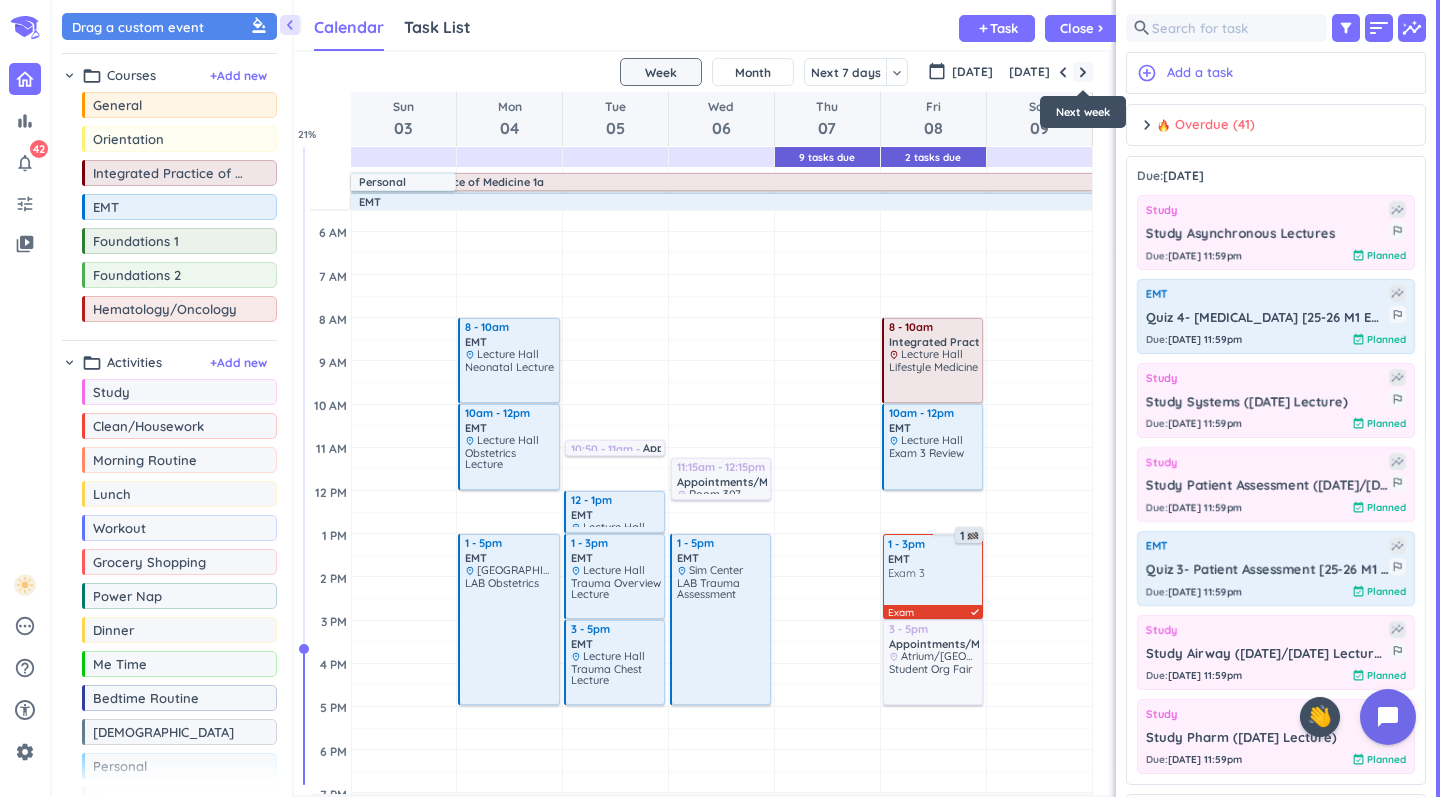 click at bounding box center [1083, 72] 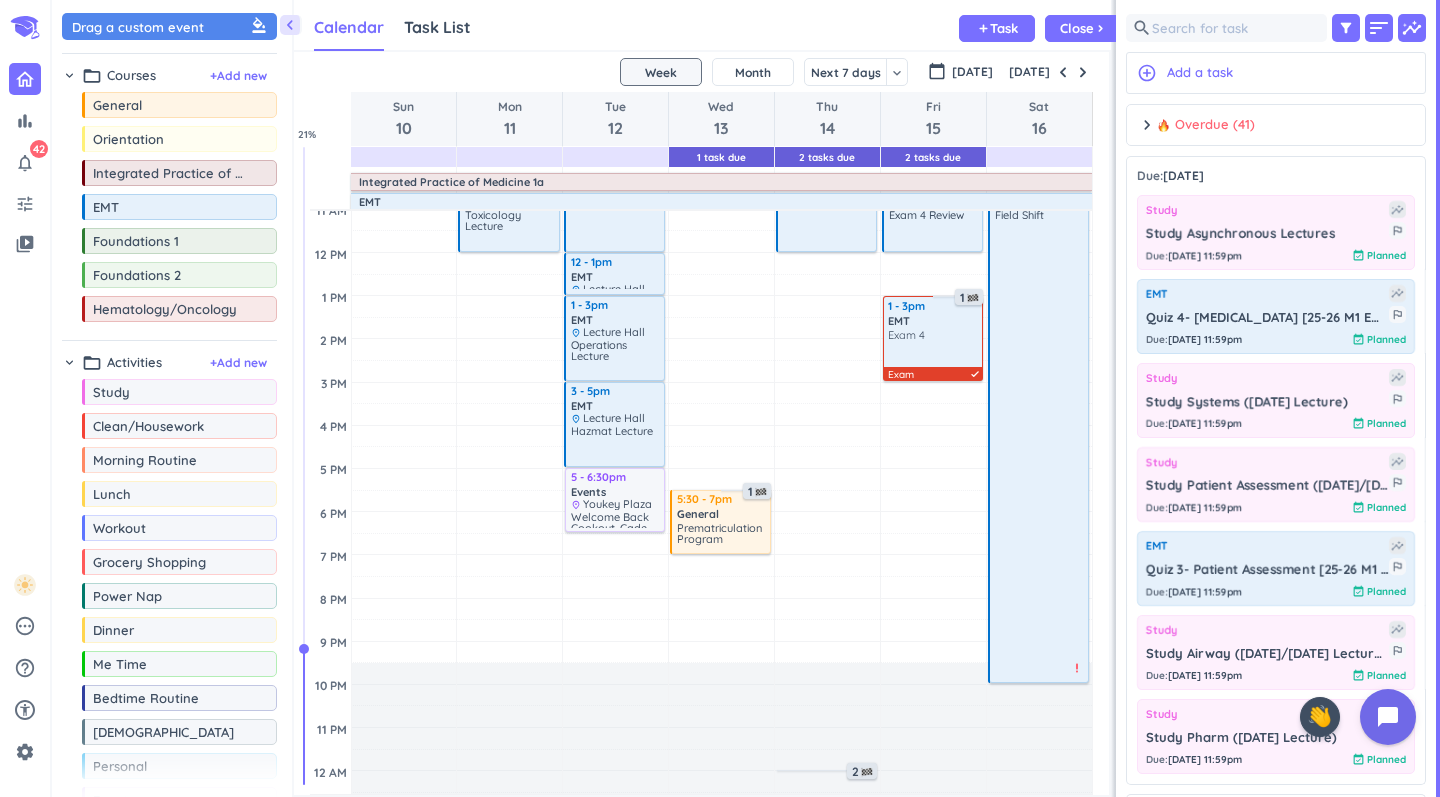 scroll, scrollTop: 306, scrollLeft: 0, axis: vertical 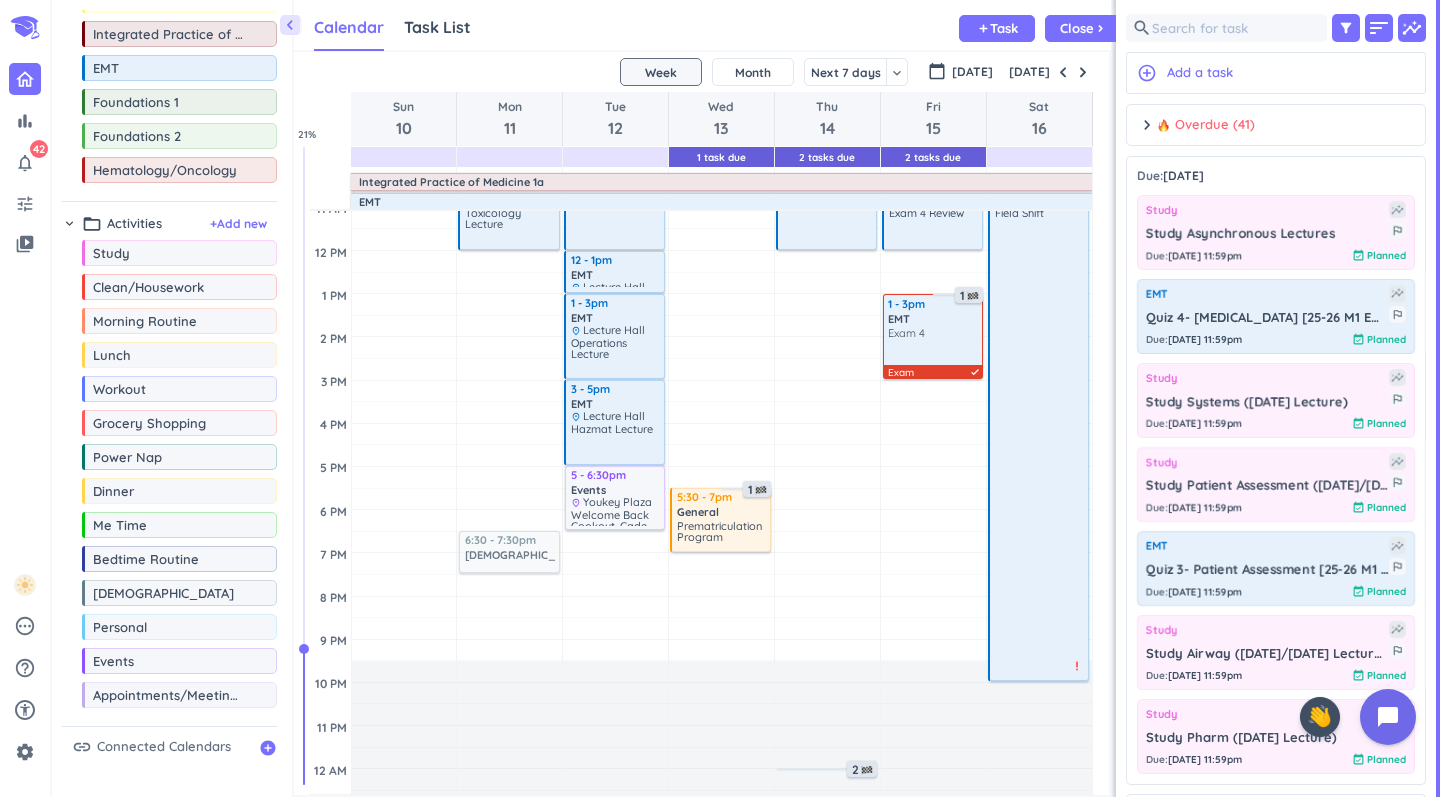 drag, startPoint x: 176, startPoint y: 595, endPoint x: 537, endPoint y: 534, distance: 366.11746 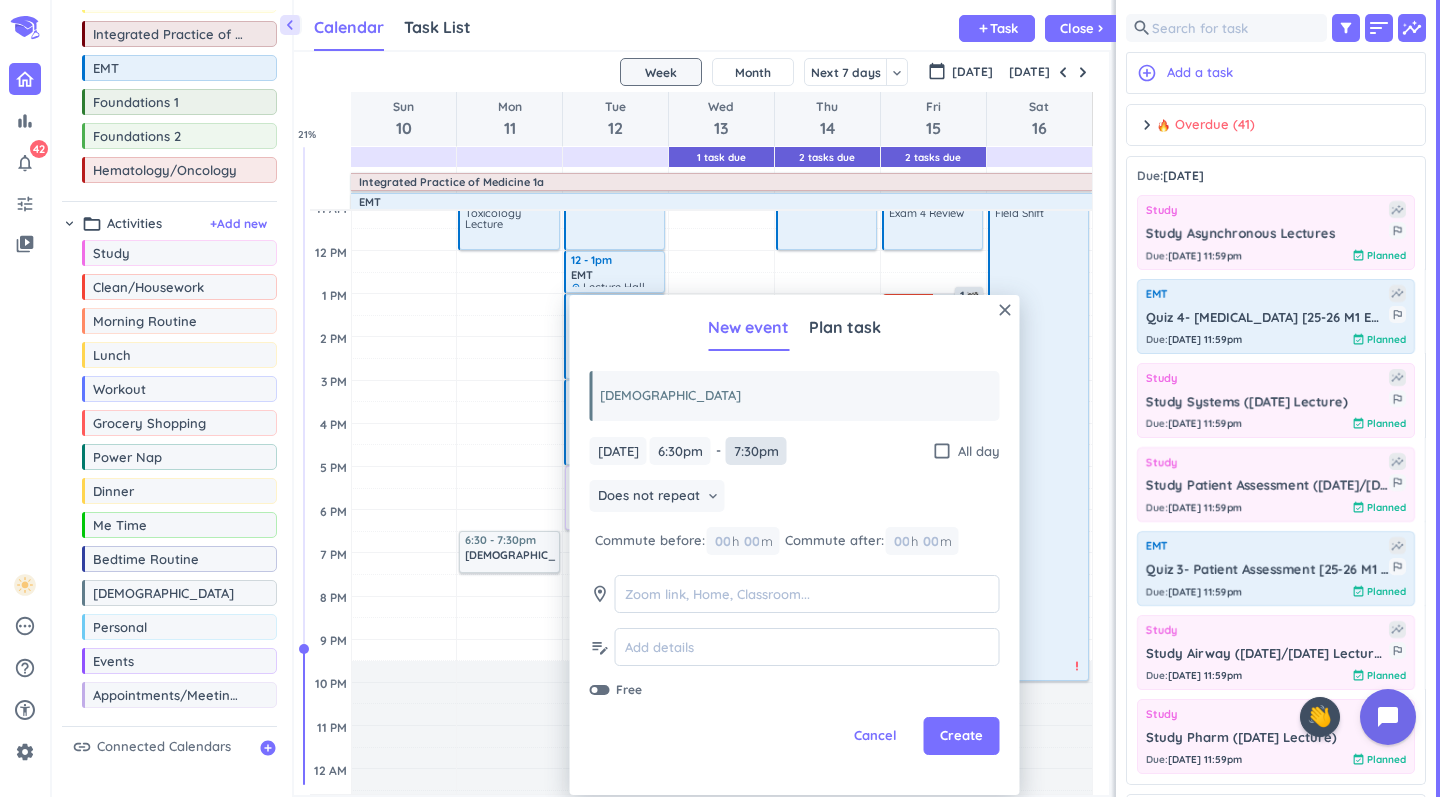 click on "7:30pm" at bounding box center [756, 451] 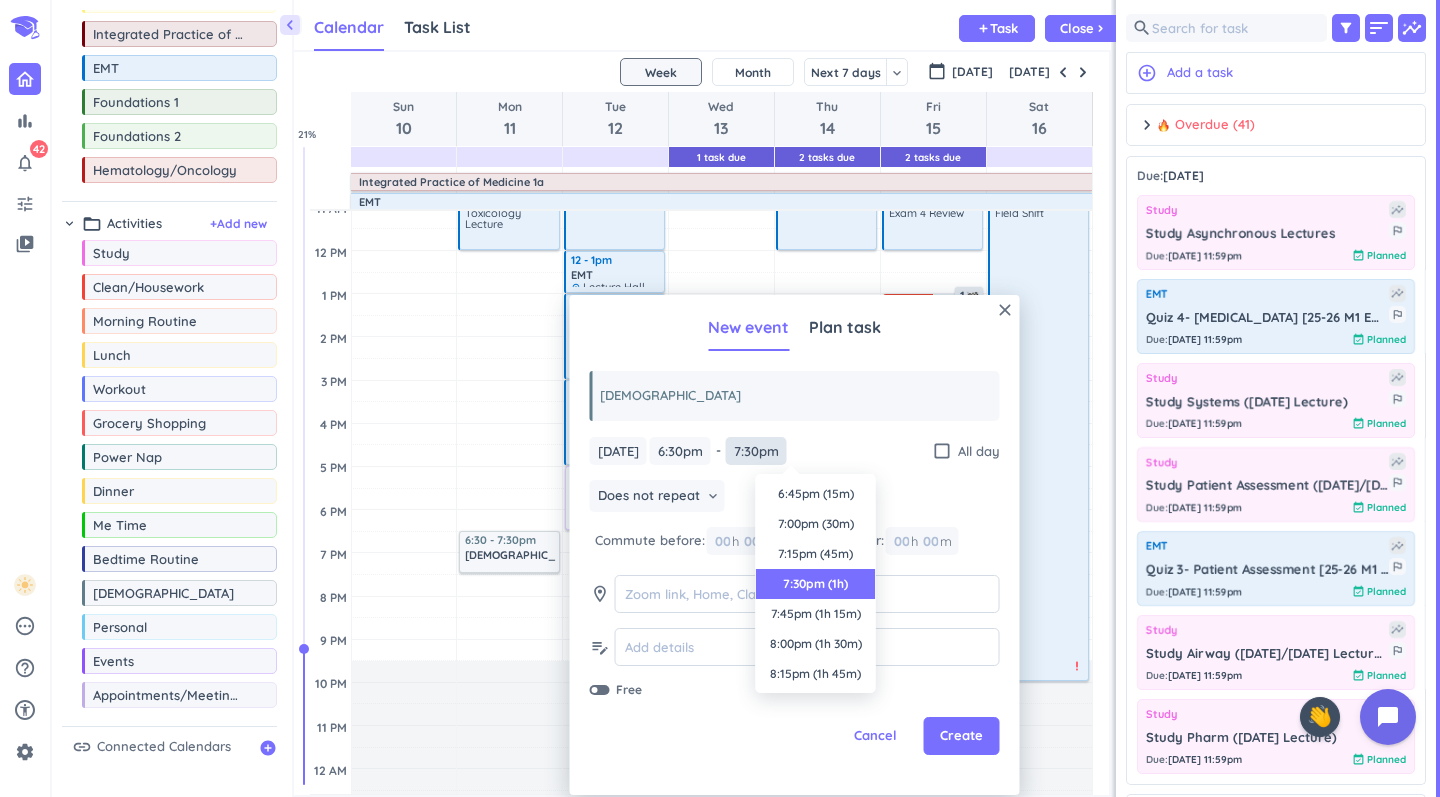 scroll, scrollTop: 90, scrollLeft: 0, axis: vertical 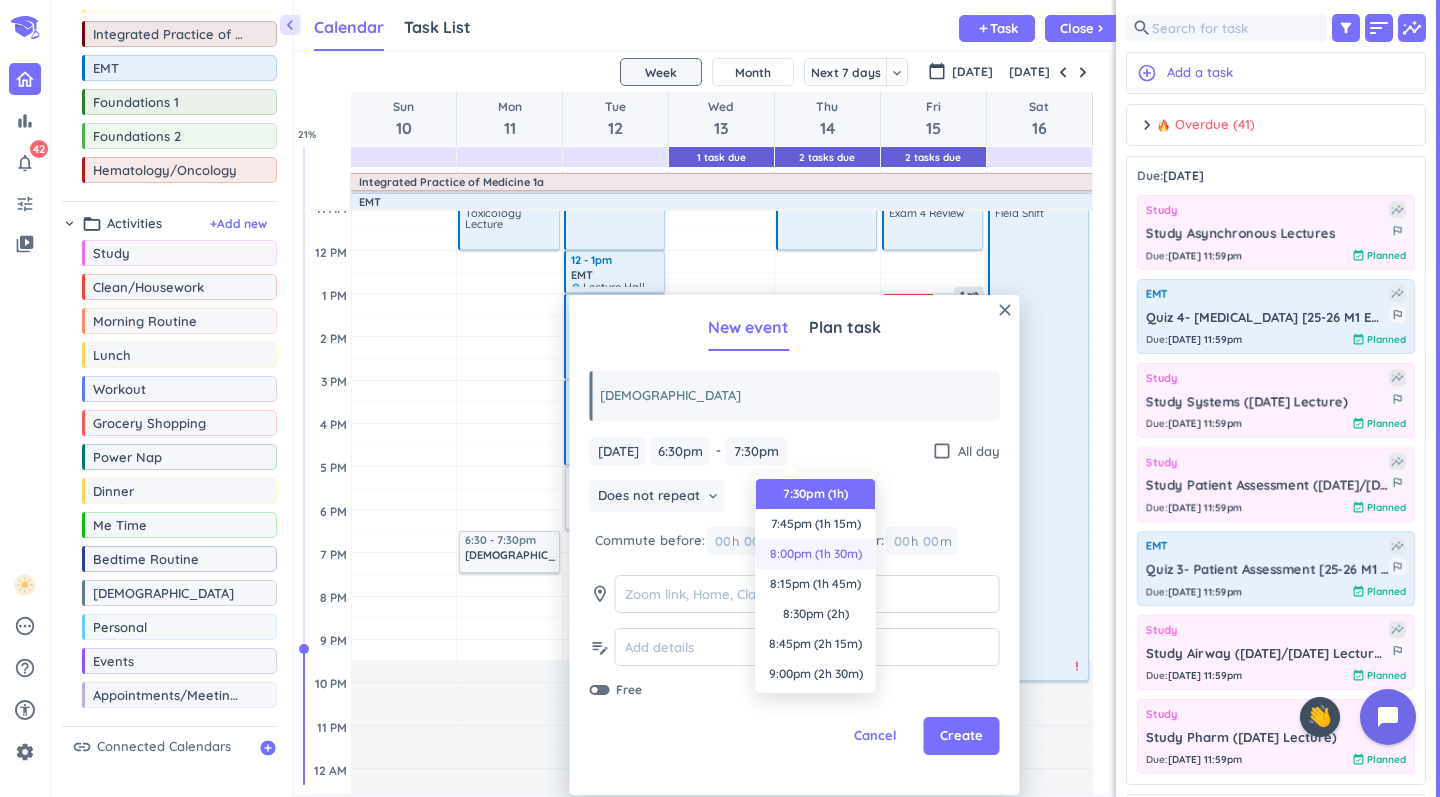 click on "8:00pm (1h 30m)" at bounding box center (816, 554) 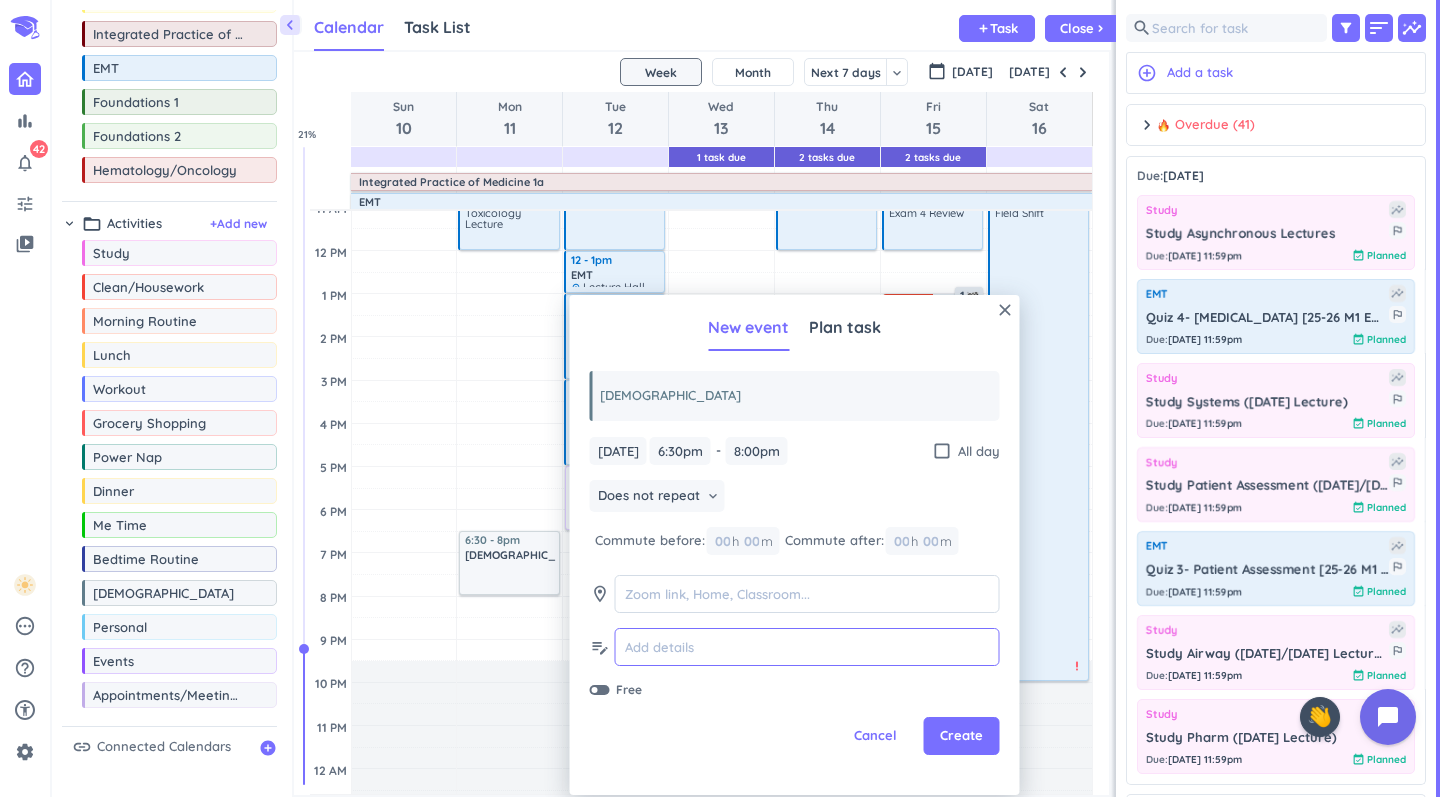 click at bounding box center [807, 647] 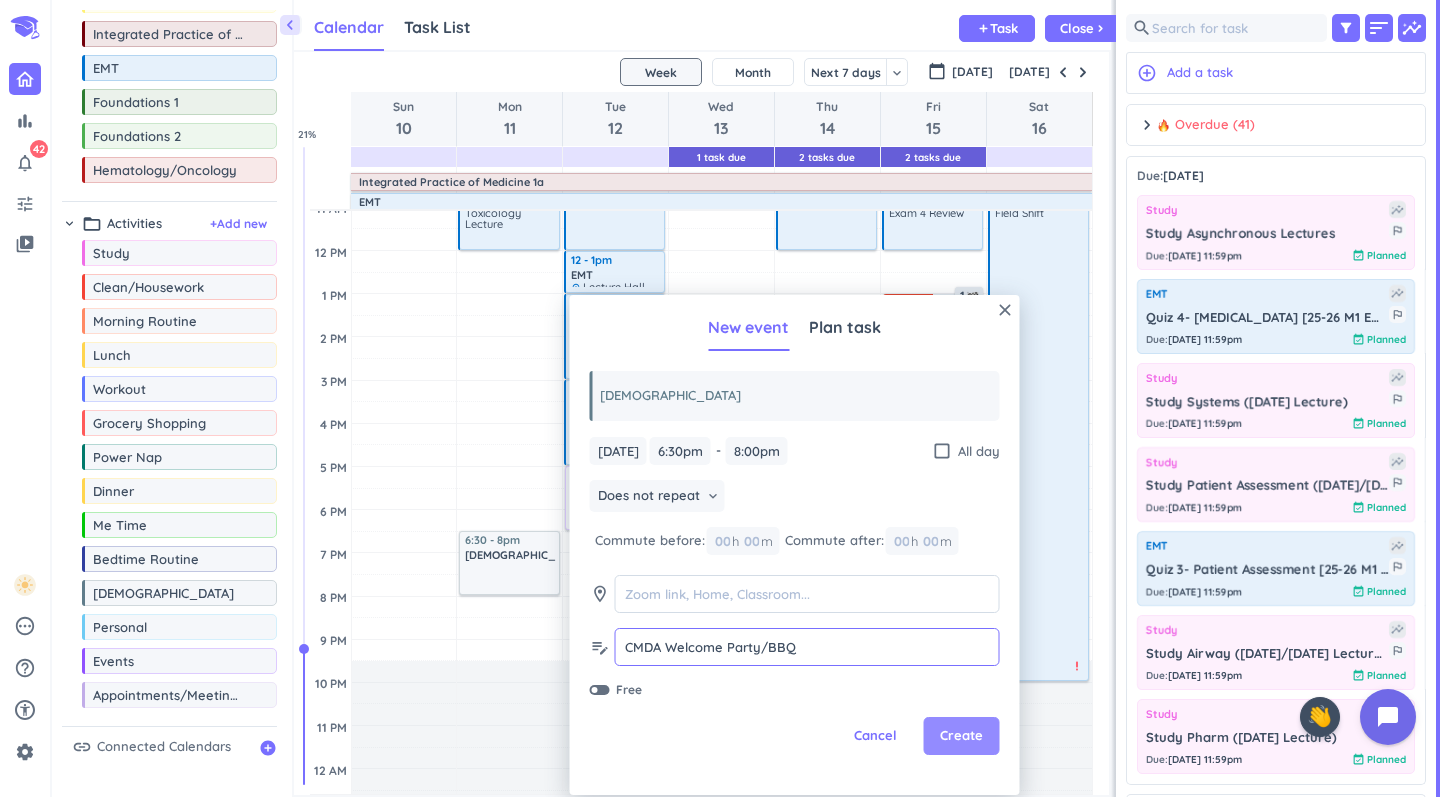 type on "CMDA Welcome Party/BBQ" 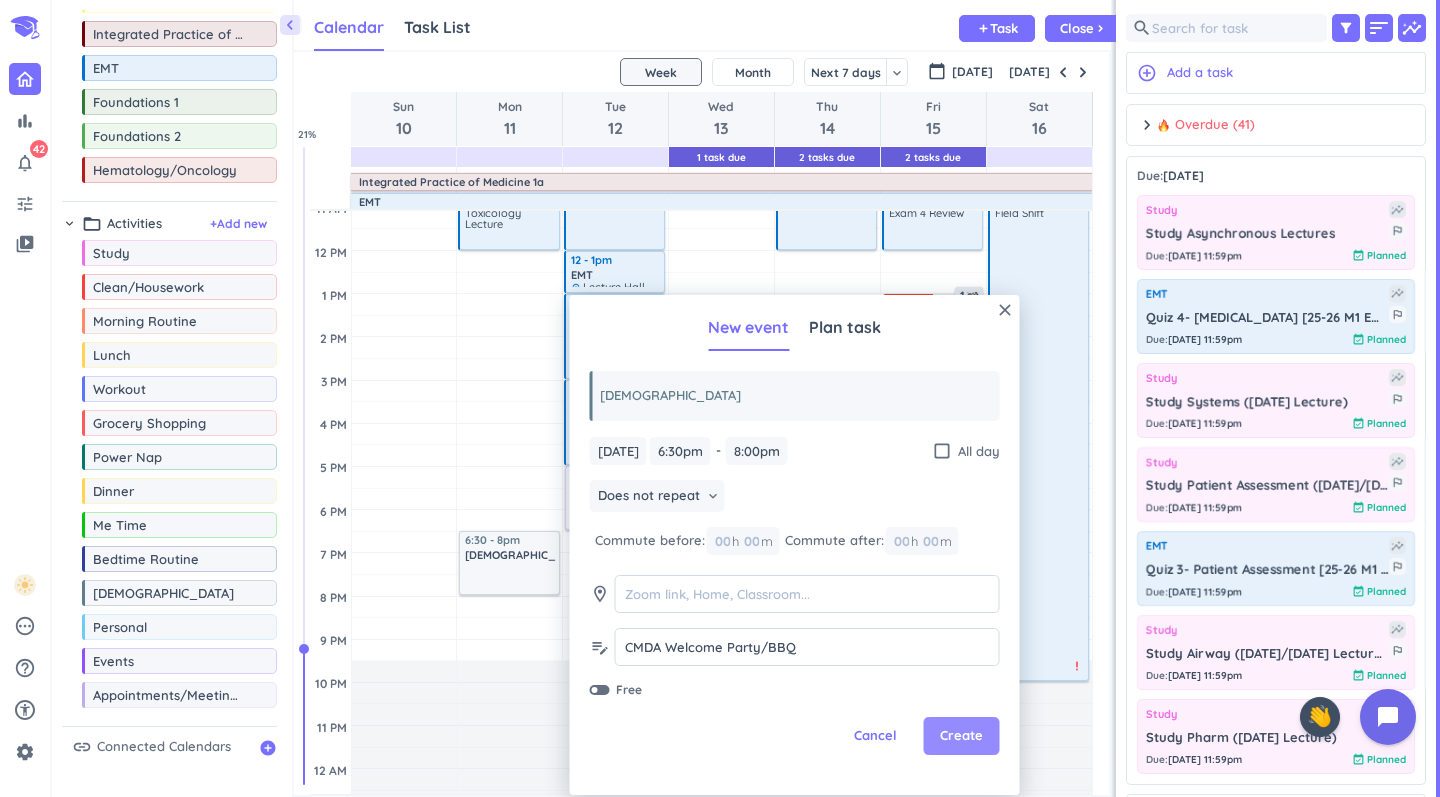 click on "Create" at bounding box center [961, 736] 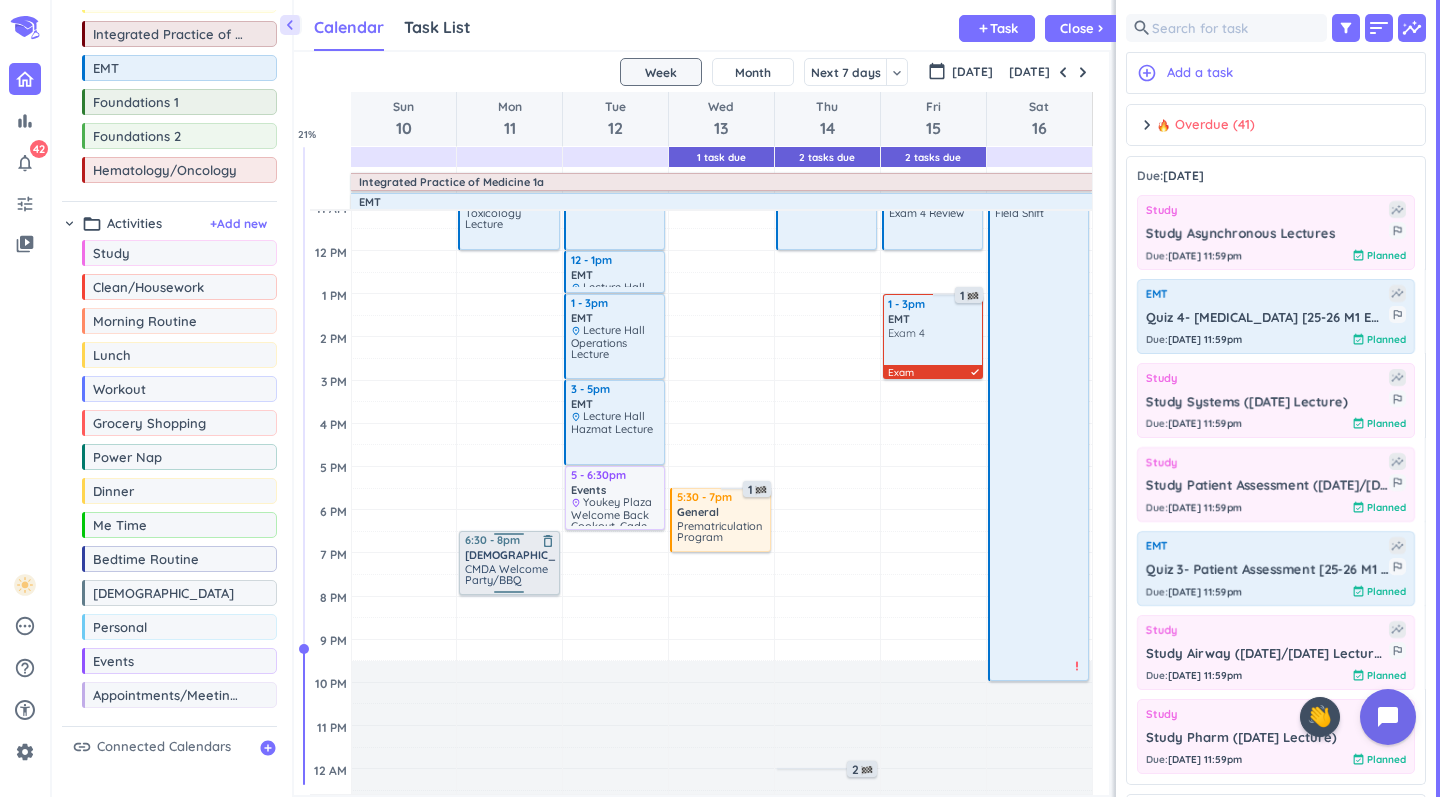 click on "CMDA Welcome Party/BBQ" at bounding box center [506, 574] 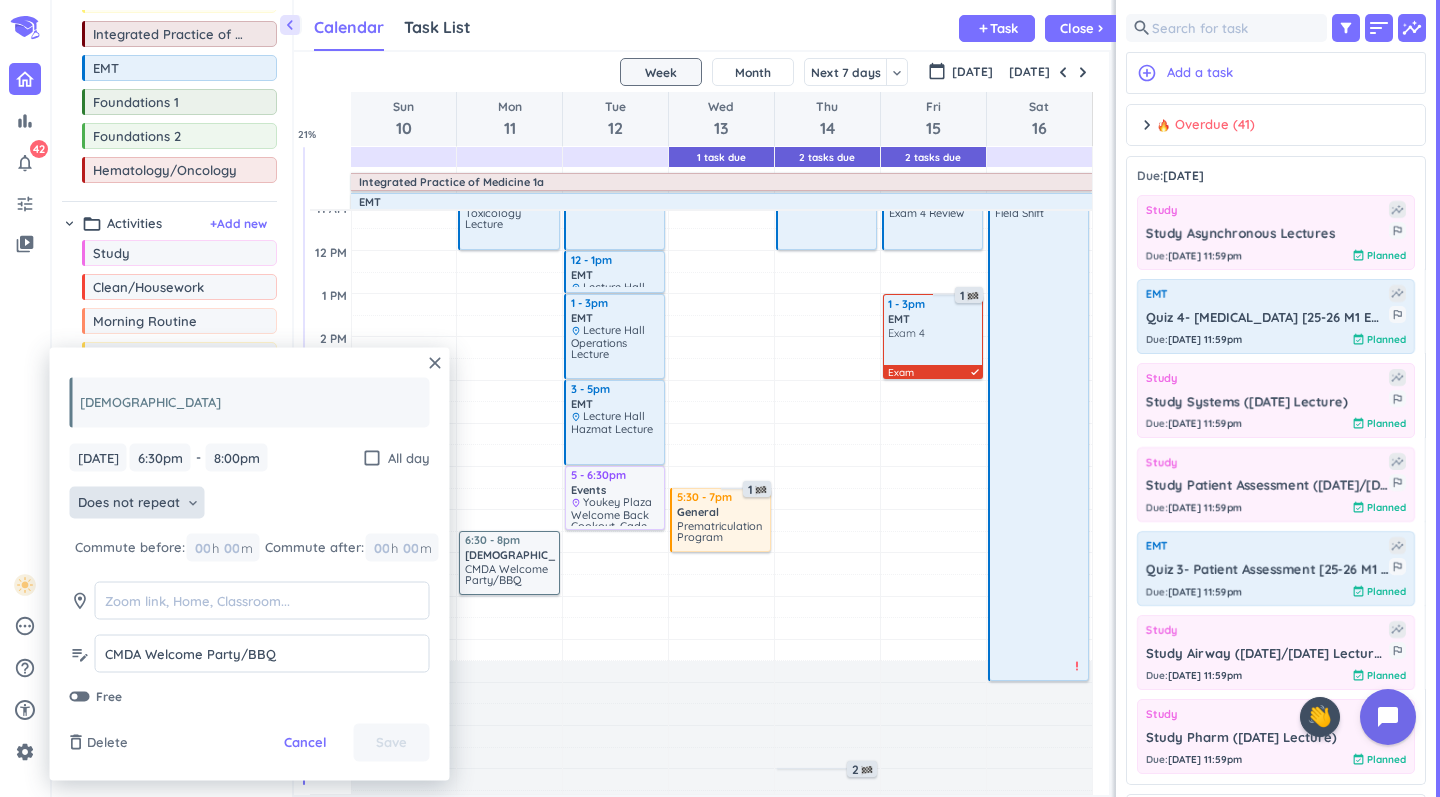click on "Does not repeat keyboard_arrow_down" at bounding box center [137, 503] 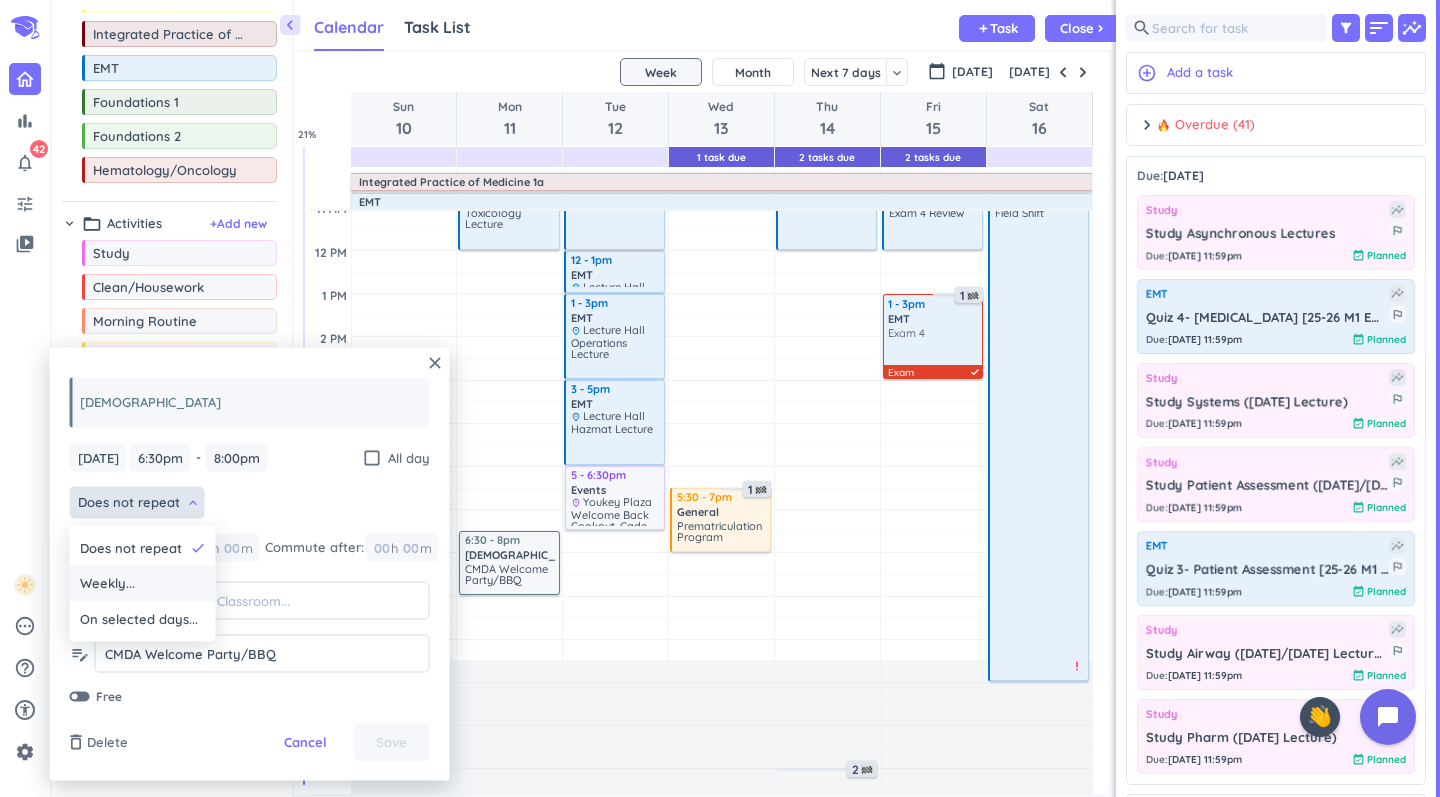 click on "Weekly..." at bounding box center (143, 584) 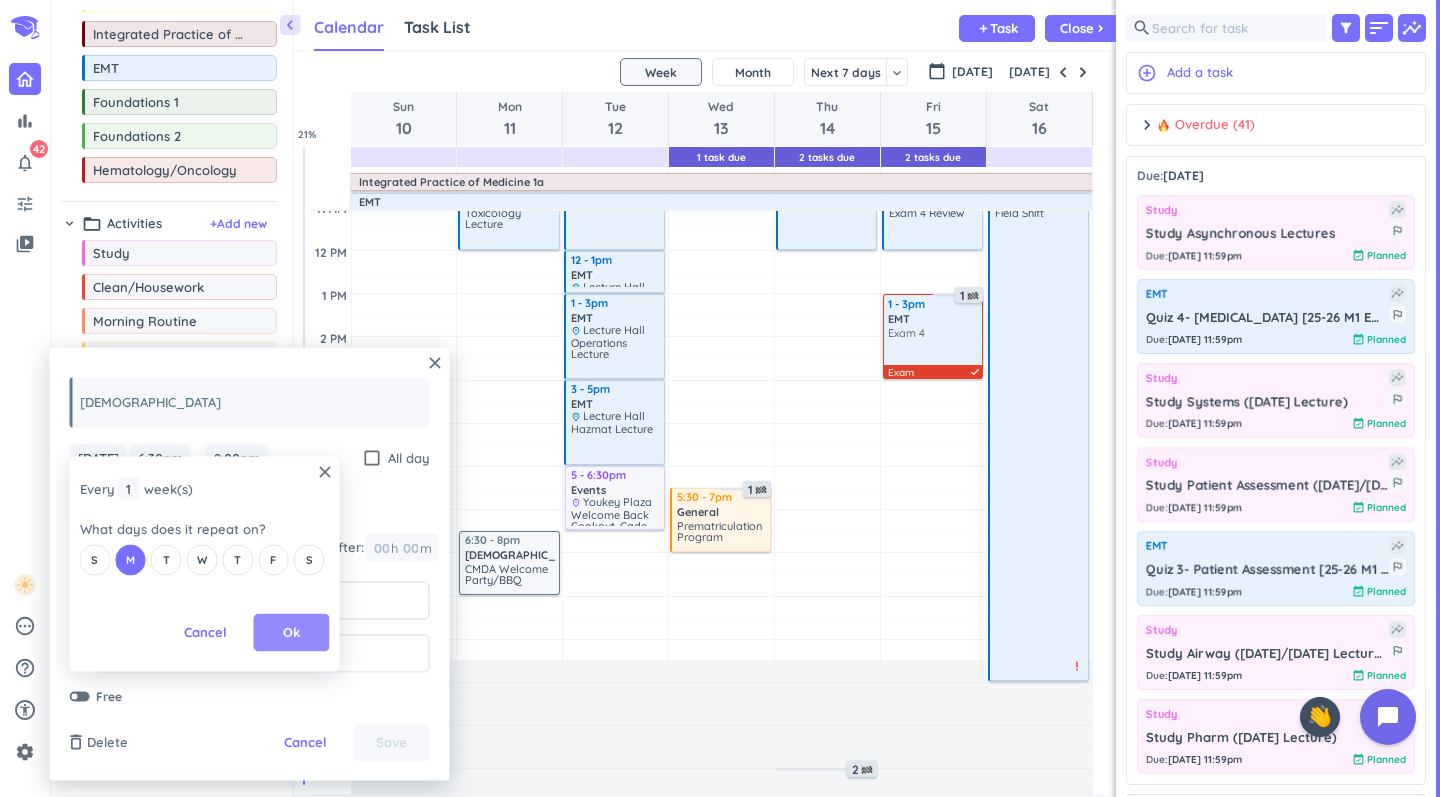 click on "Ok" at bounding box center (292, 633) 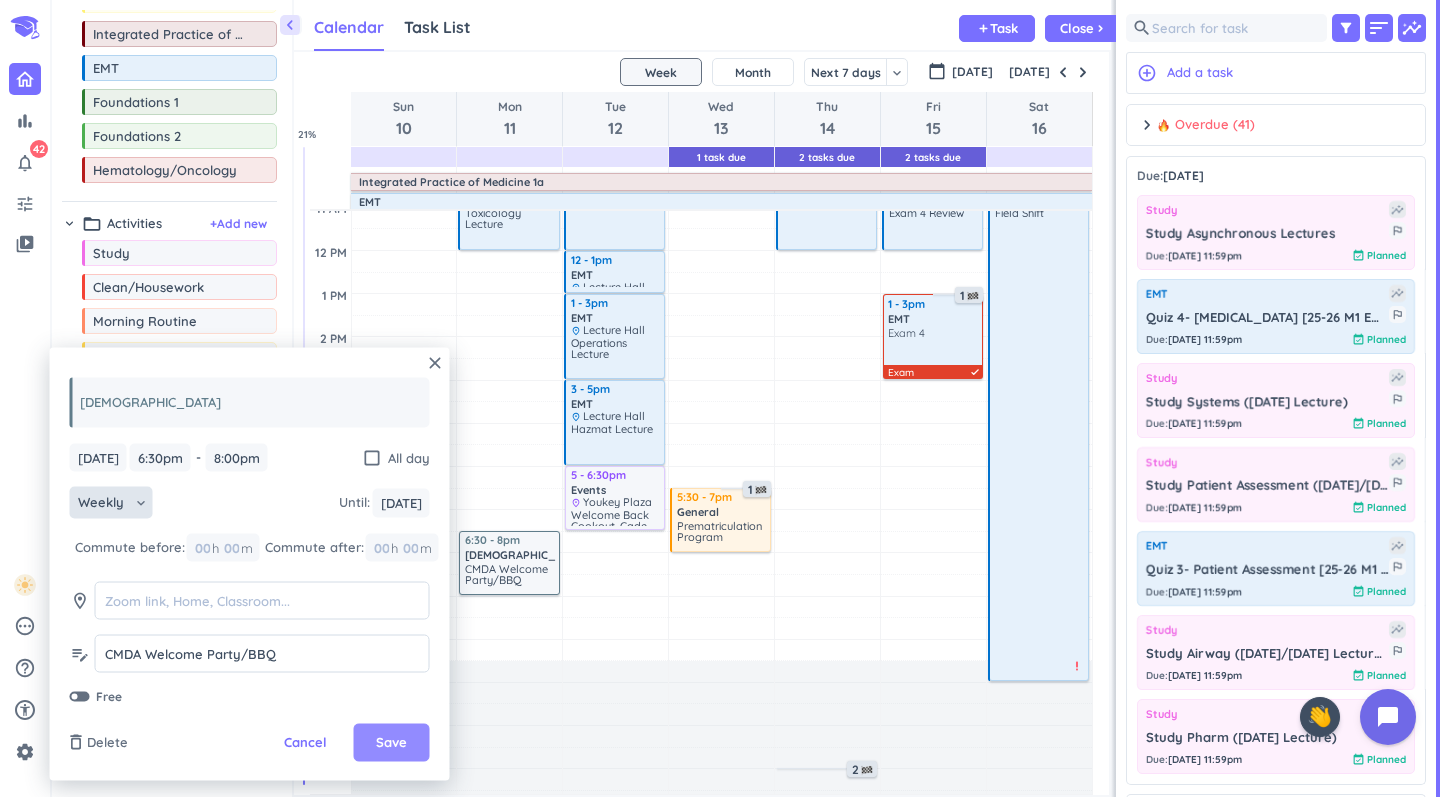 click on "Save" at bounding box center (391, 743) 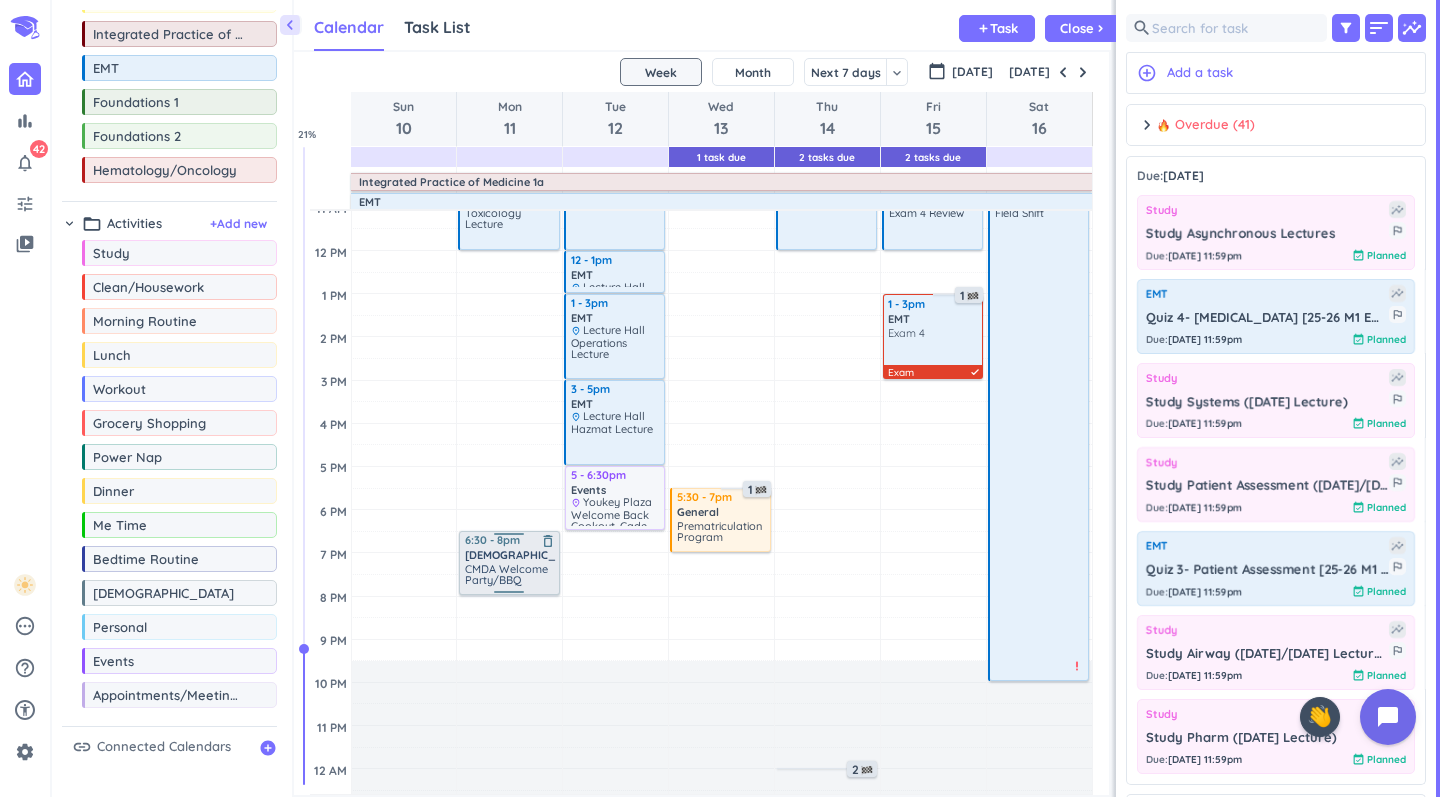 click on "[DEMOGRAPHIC_DATA]" at bounding box center (510, 555) 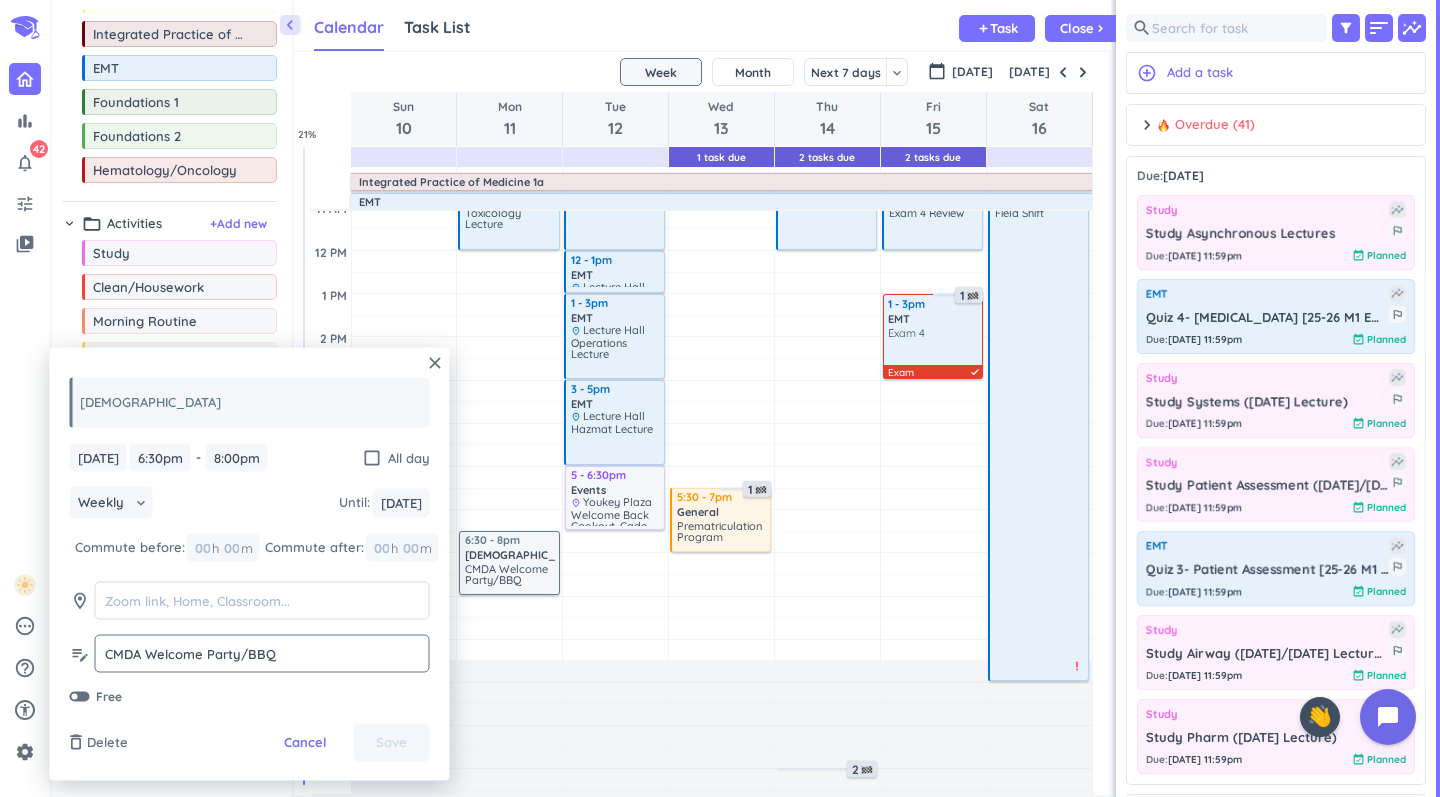 click on "CMDA Welcome Party/BBQ" at bounding box center (262, 653) 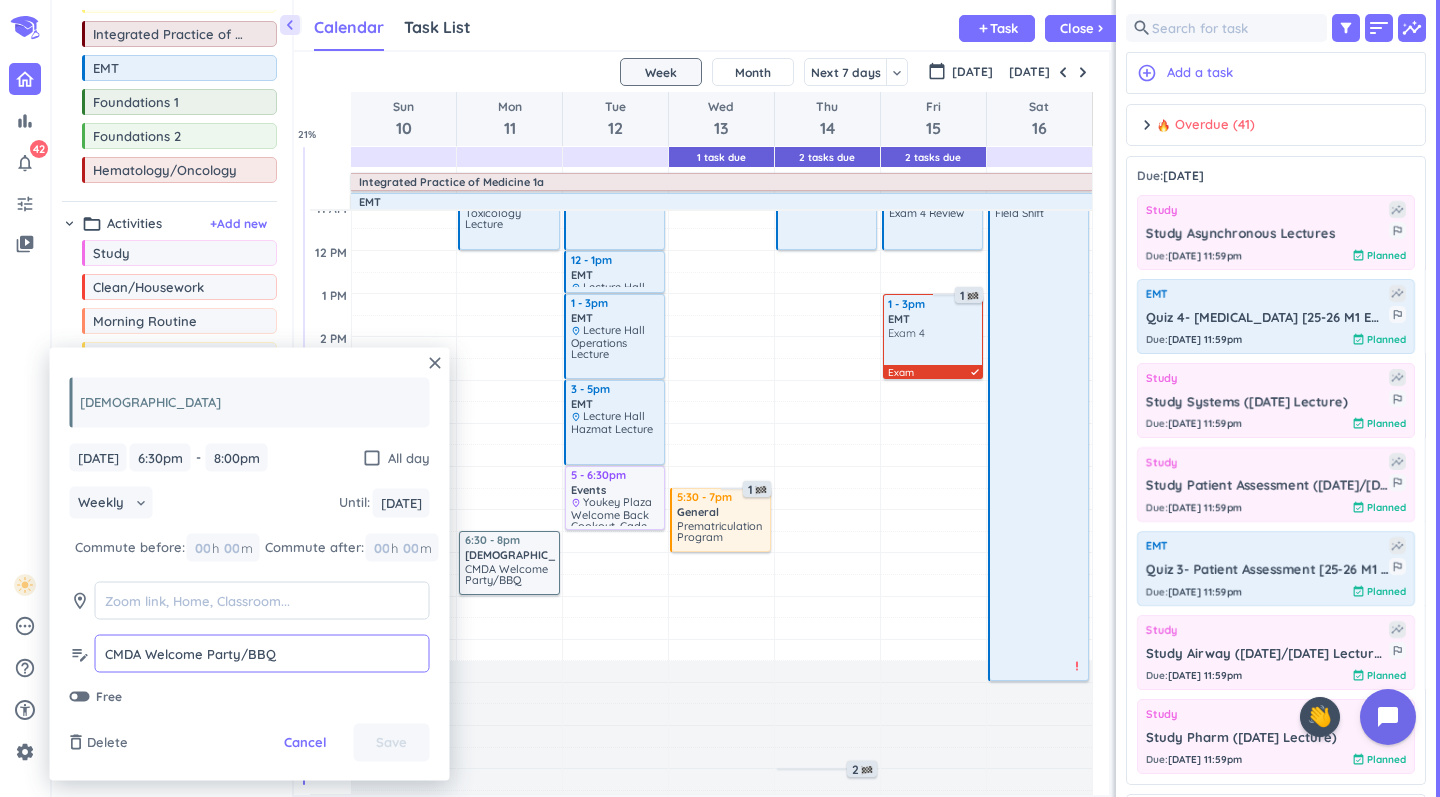 click on "CMDA Welcome Party/BBQ" at bounding box center (262, 653) 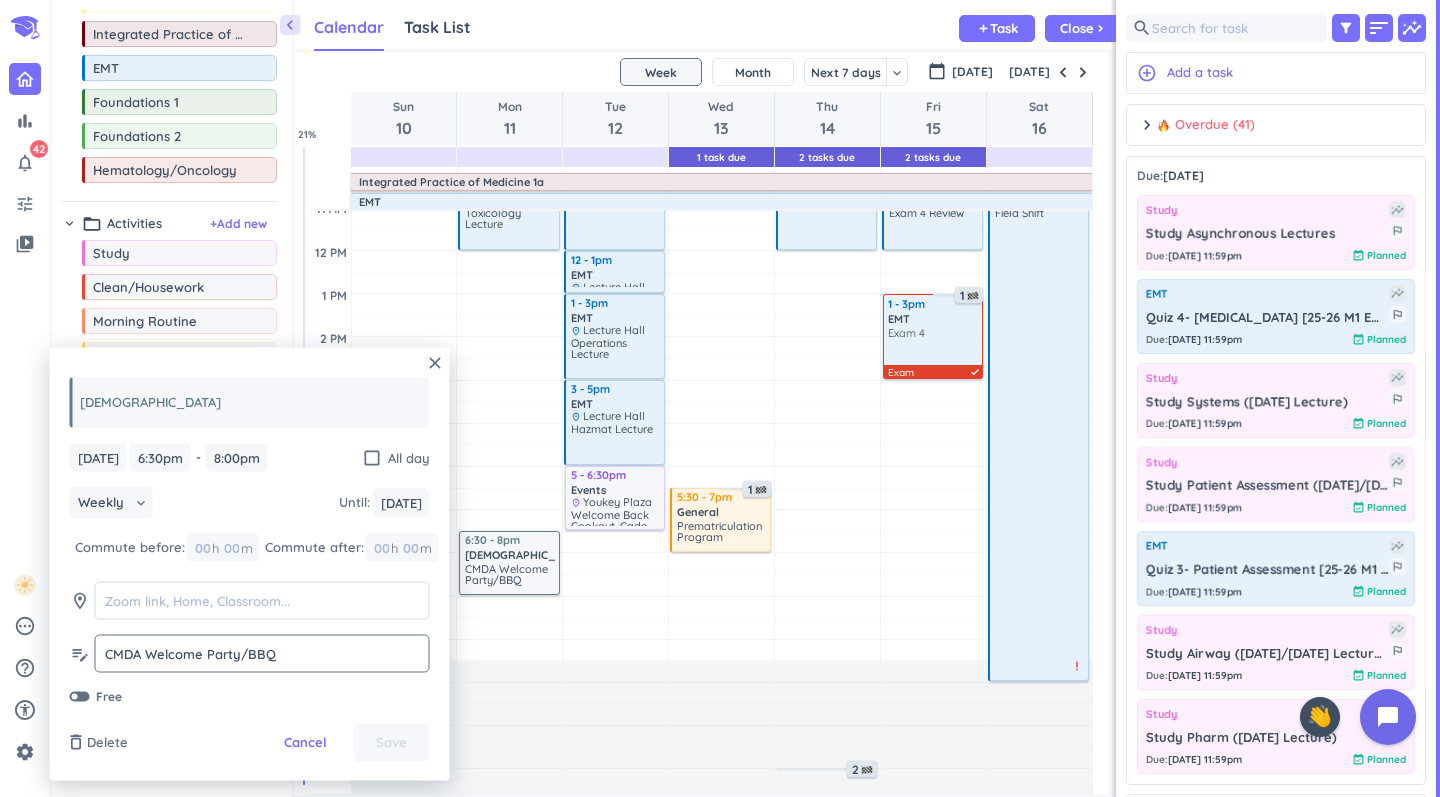 click on "CMDA Welcome Party/BBQ CMDA Welcome Party/BBQ" 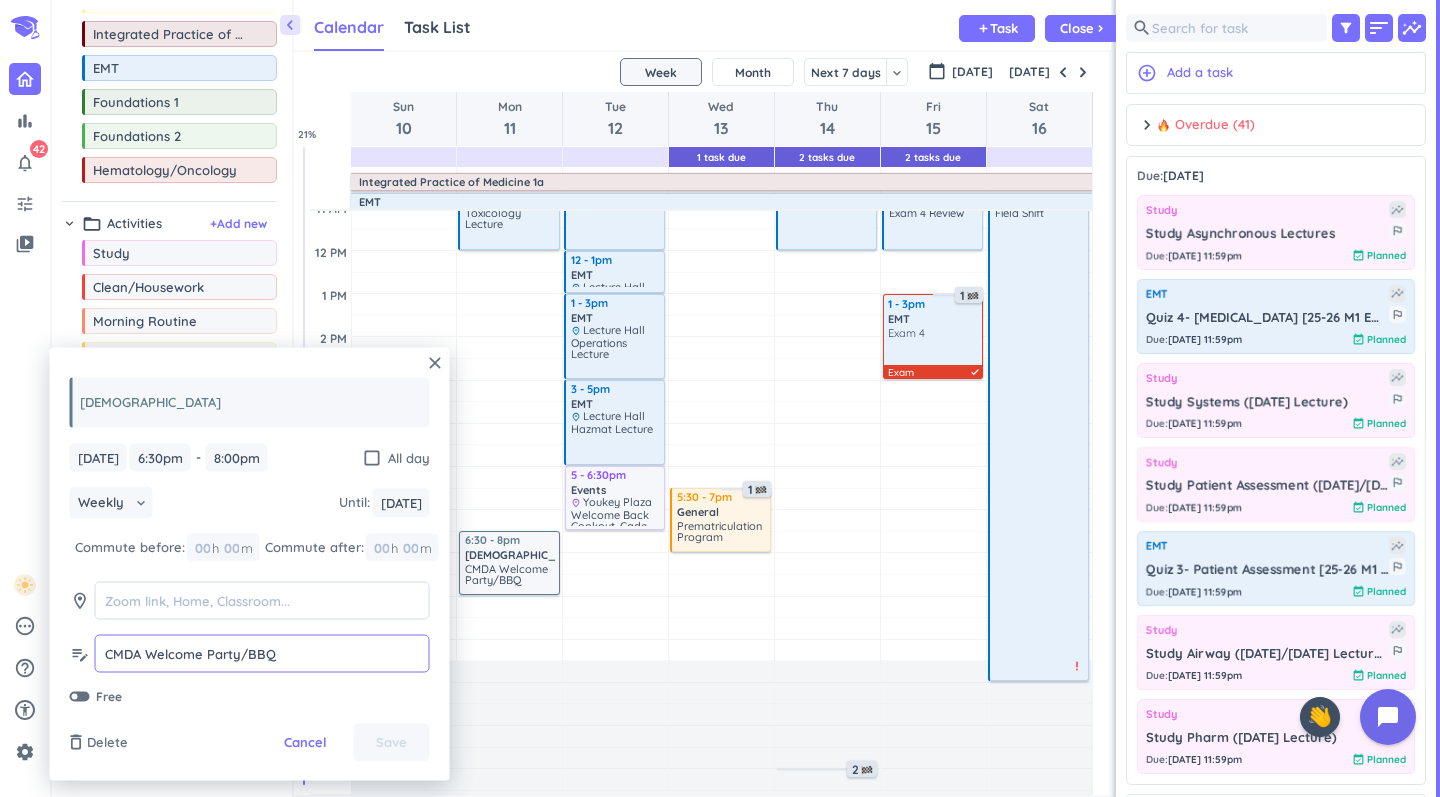 click on "CMDA Welcome Party/BBQ" at bounding box center [262, 653] 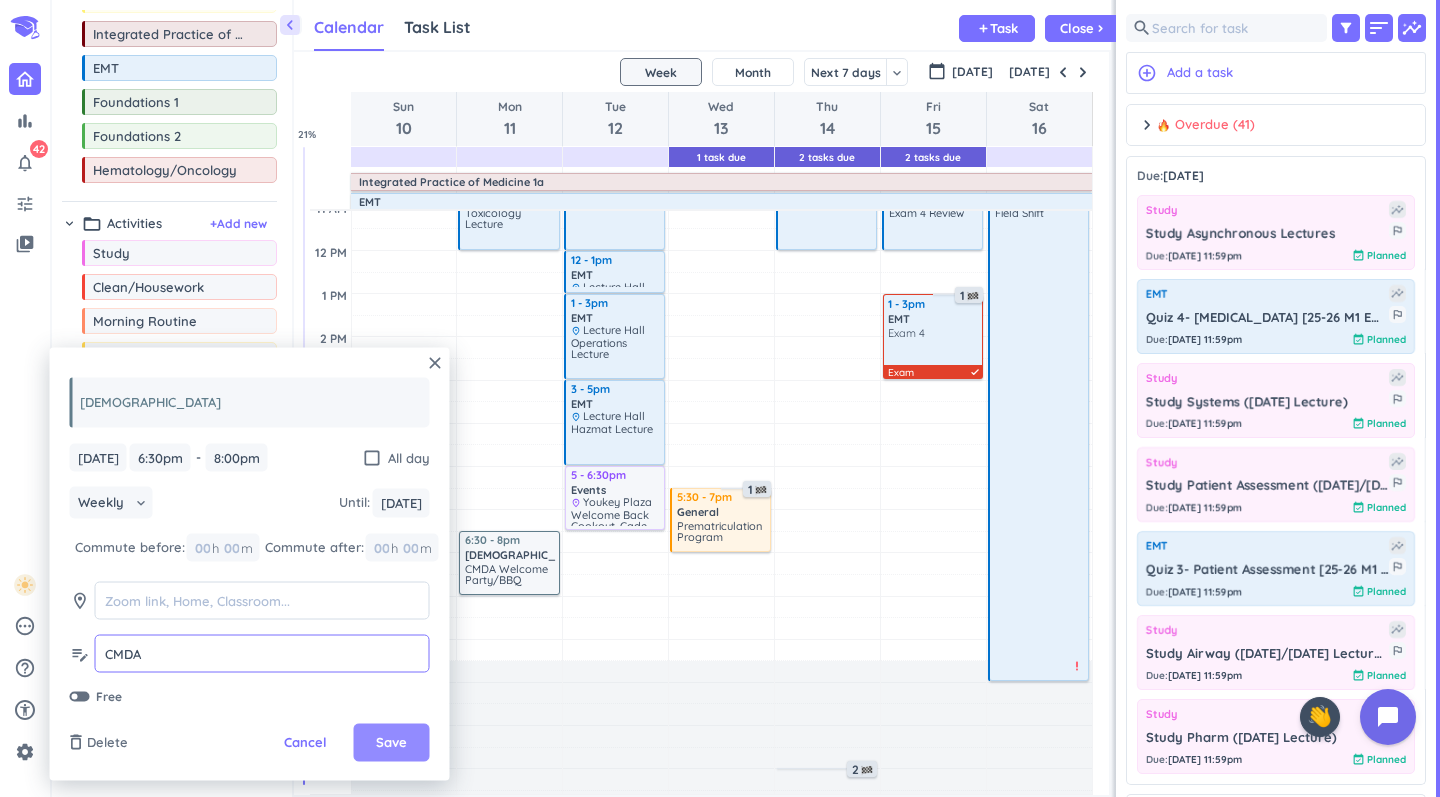 type on "CMDA" 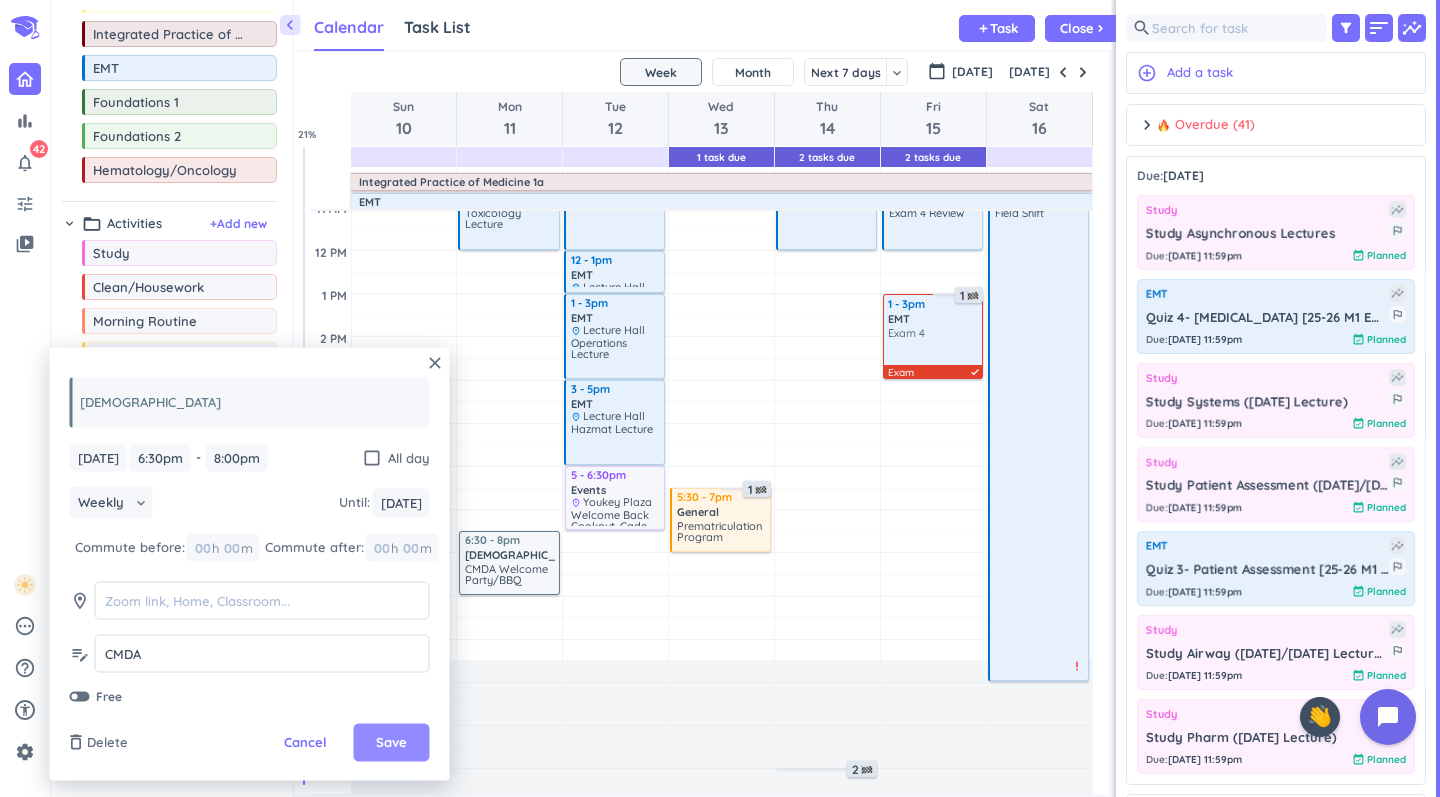 click on "Save" at bounding box center [392, 743] 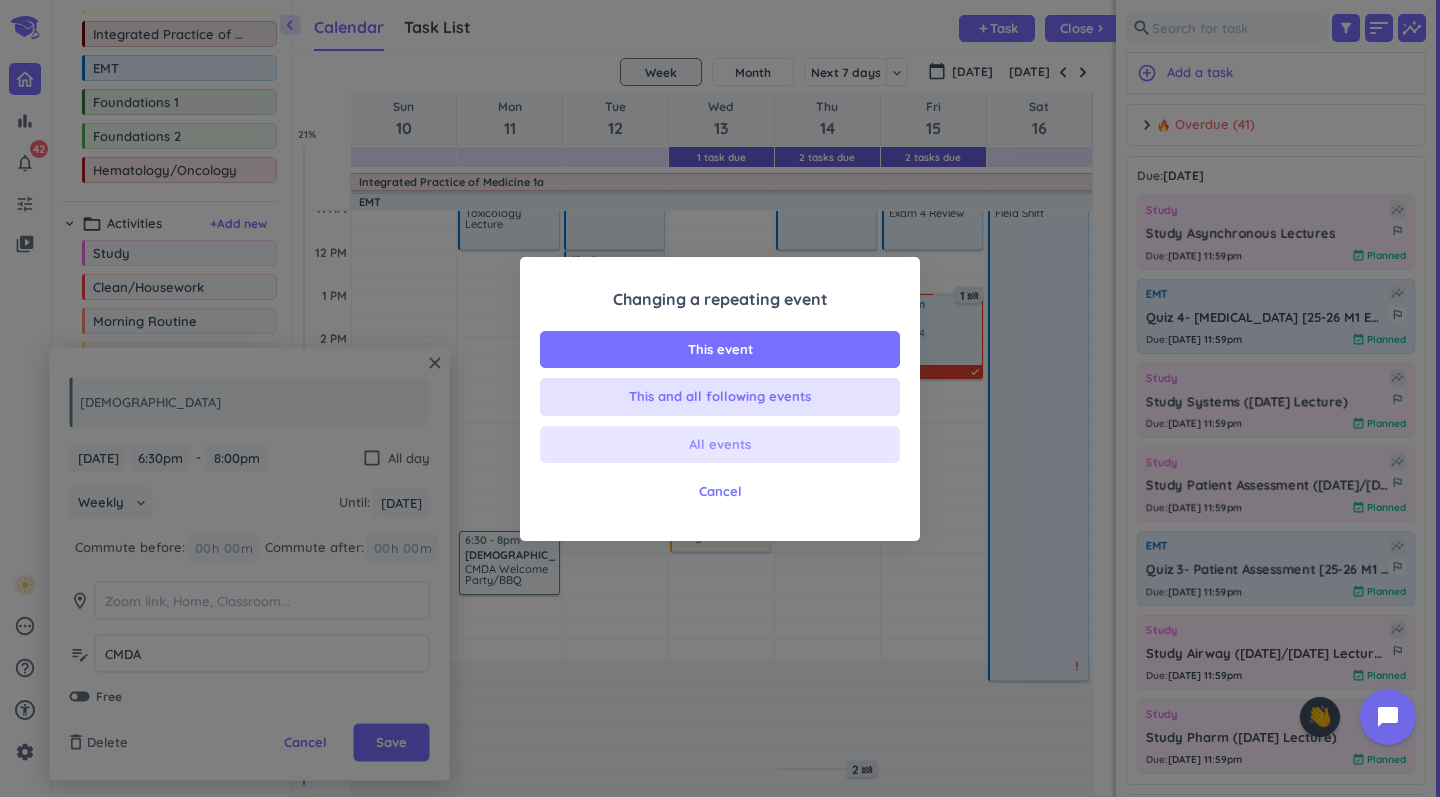 click on "All events" at bounding box center (720, 445) 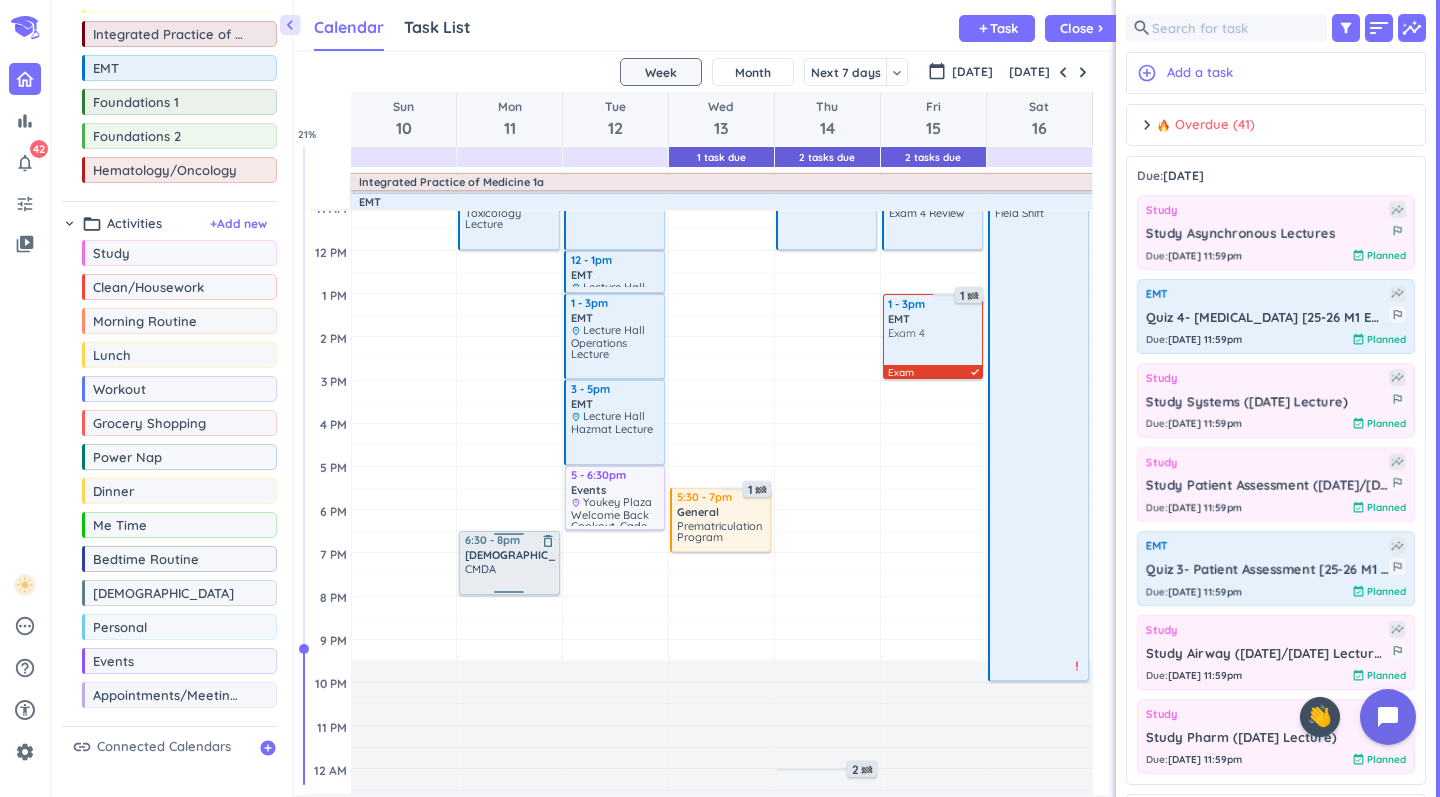 click on "CMDA" at bounding box center (510, 577) 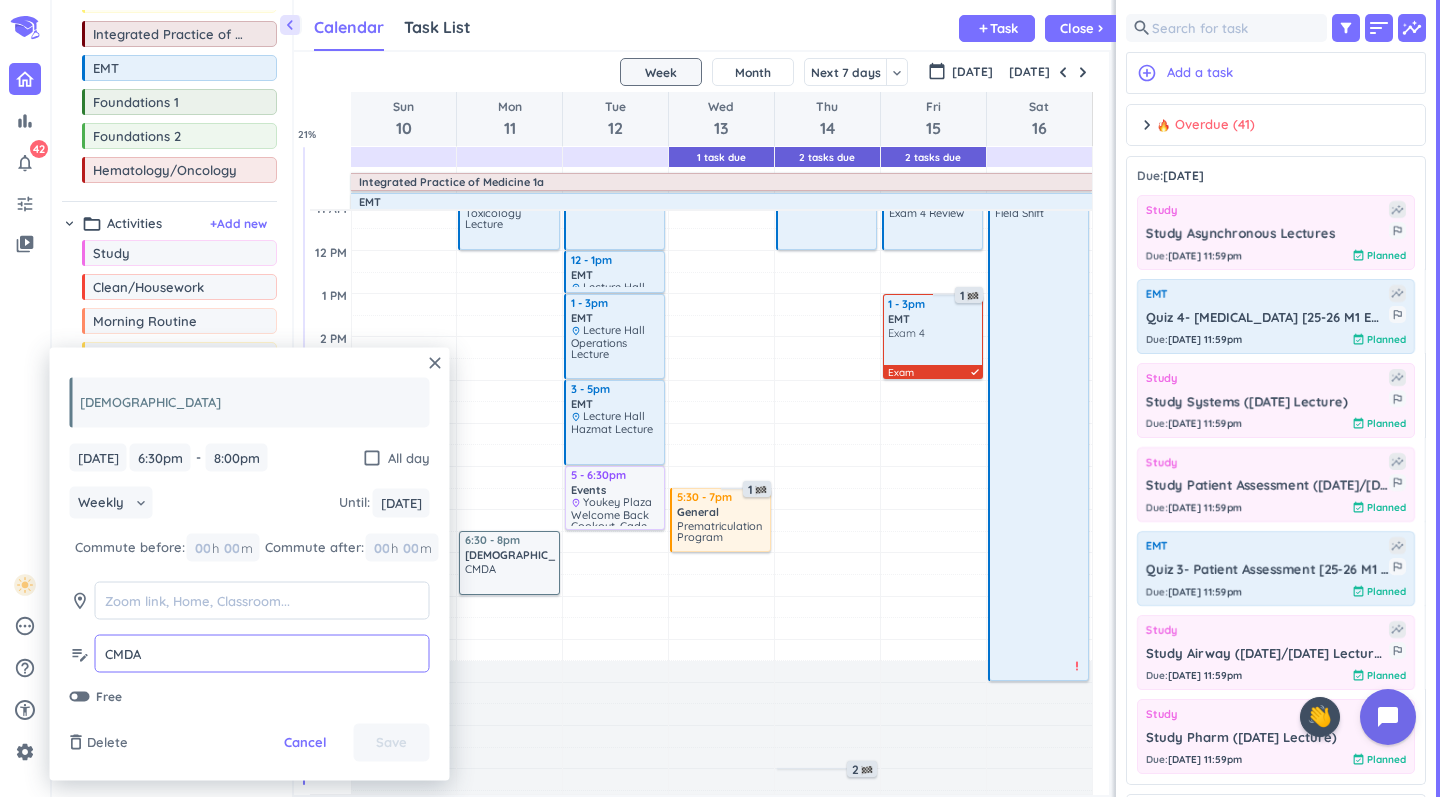 click on "CMDA" at bounding box center (262, 653) 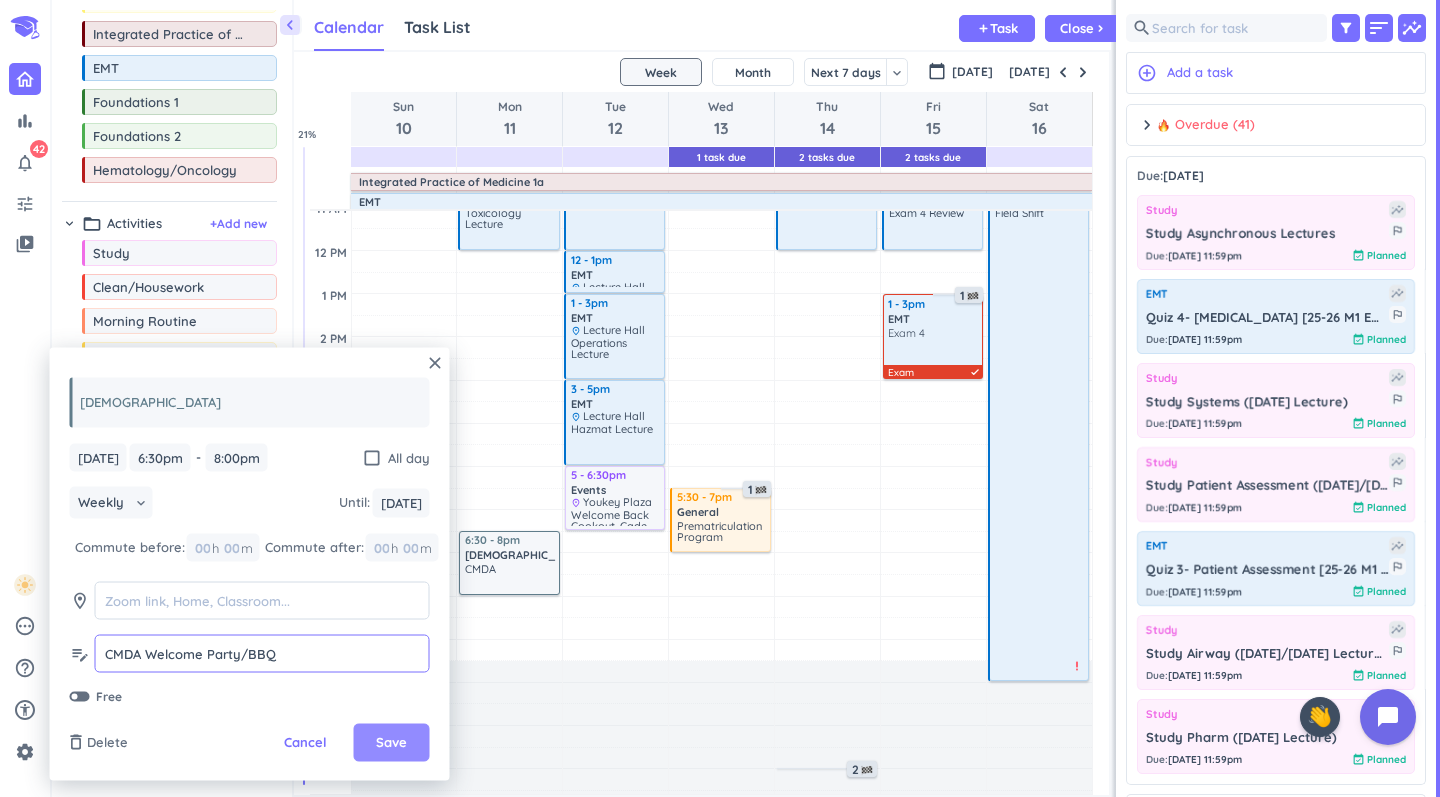 type on "CMDA Welcome Party/BBQ" 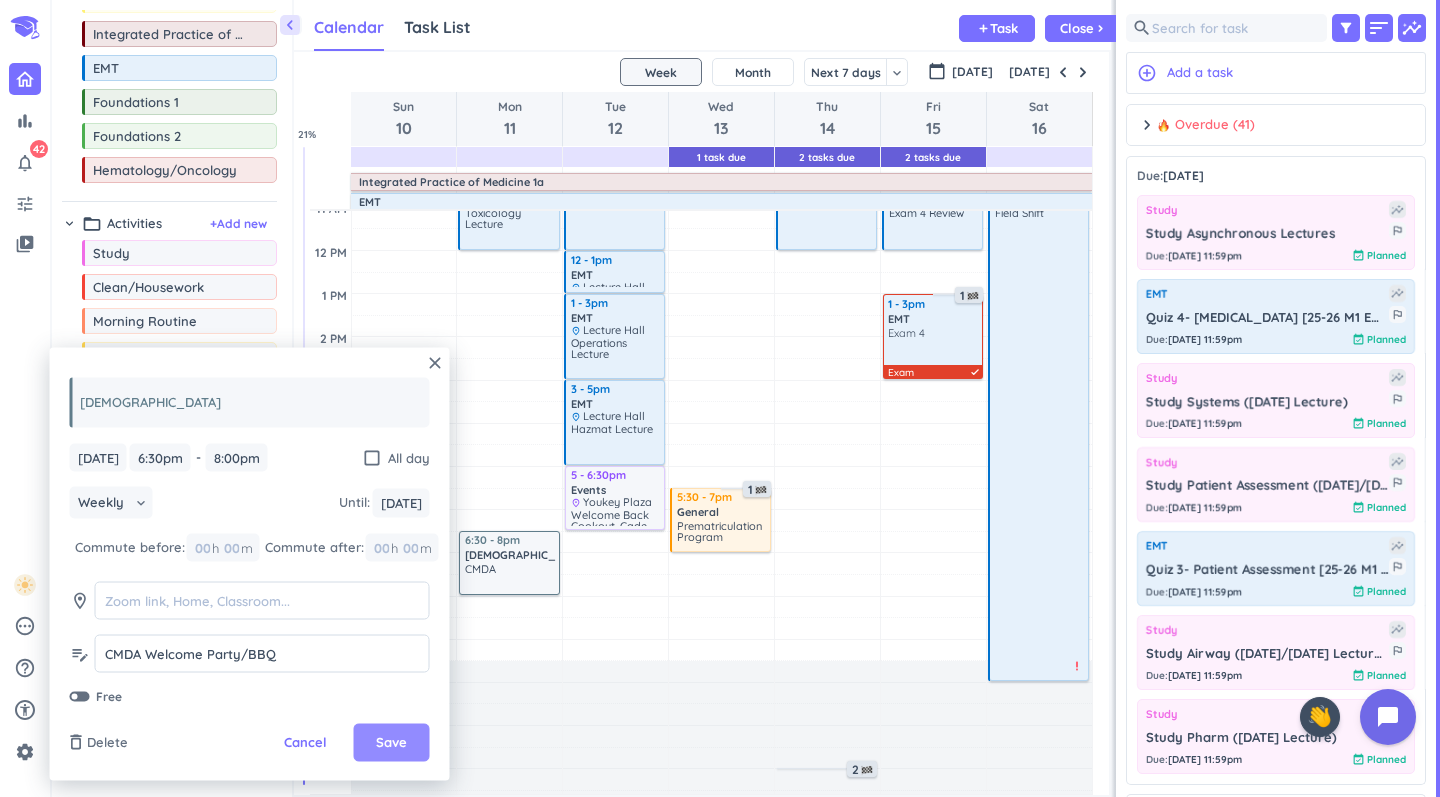 click on "Save" at bounding box center [392, 743] 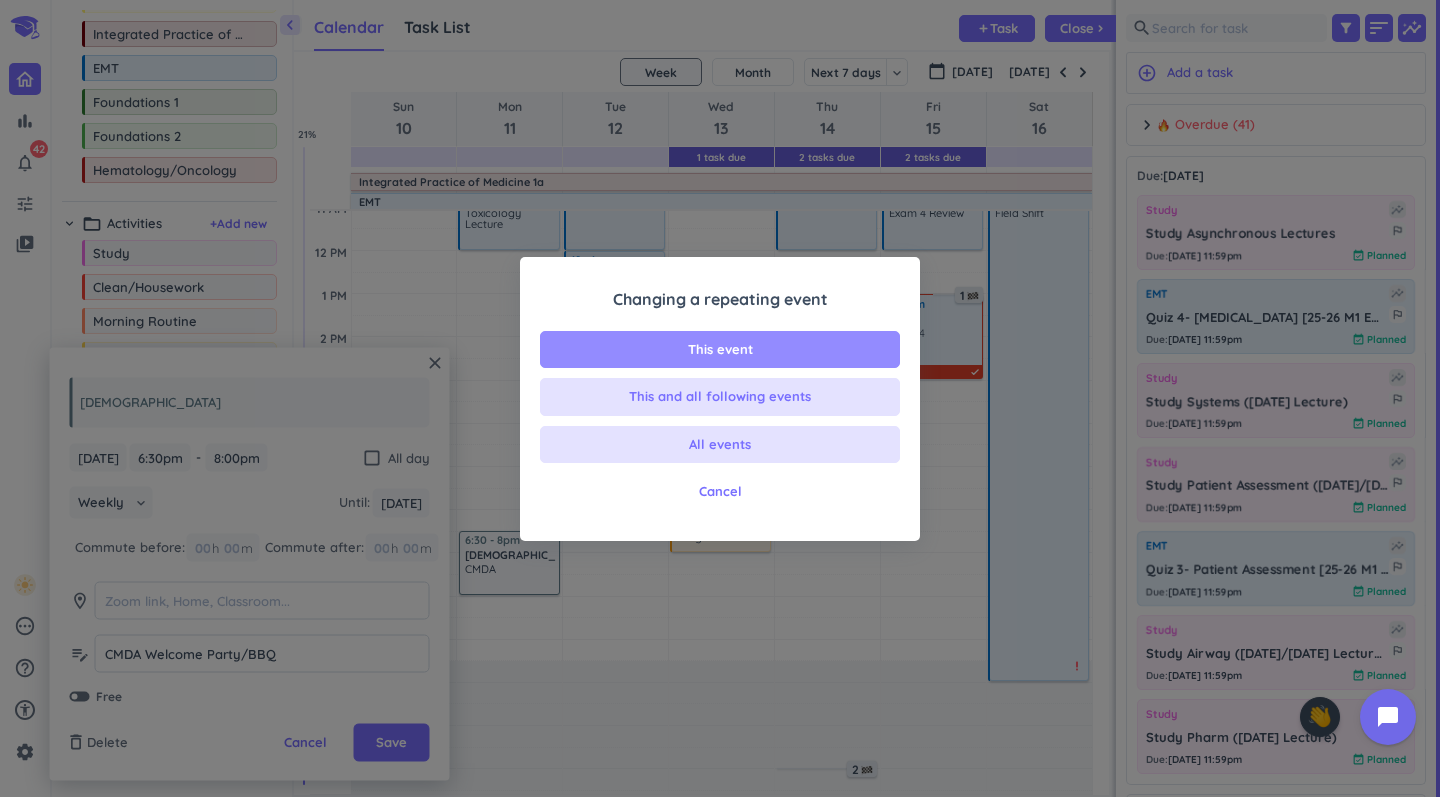 click on "This event" at bounding box center (720, 350) 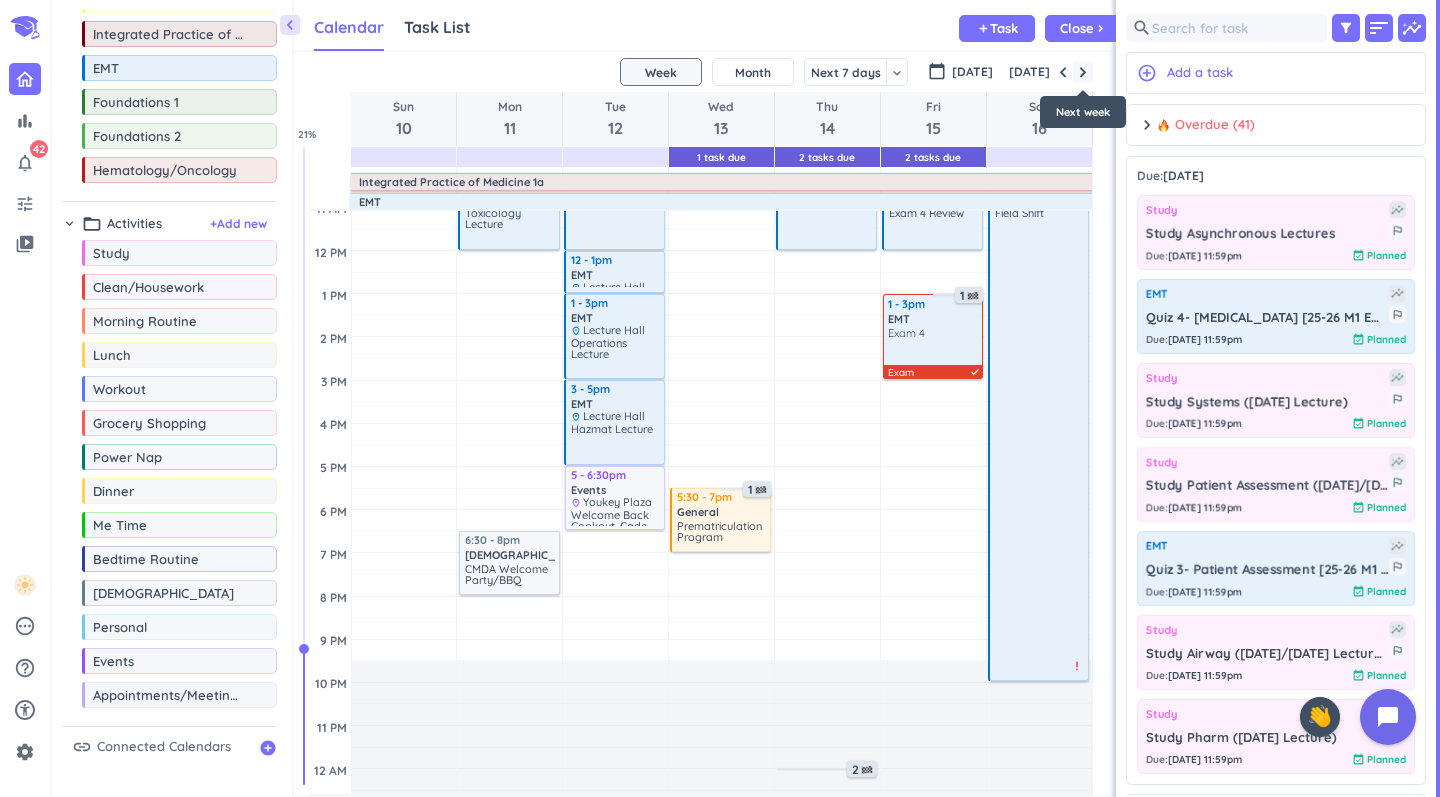 click at bounding box center [1083, 72] 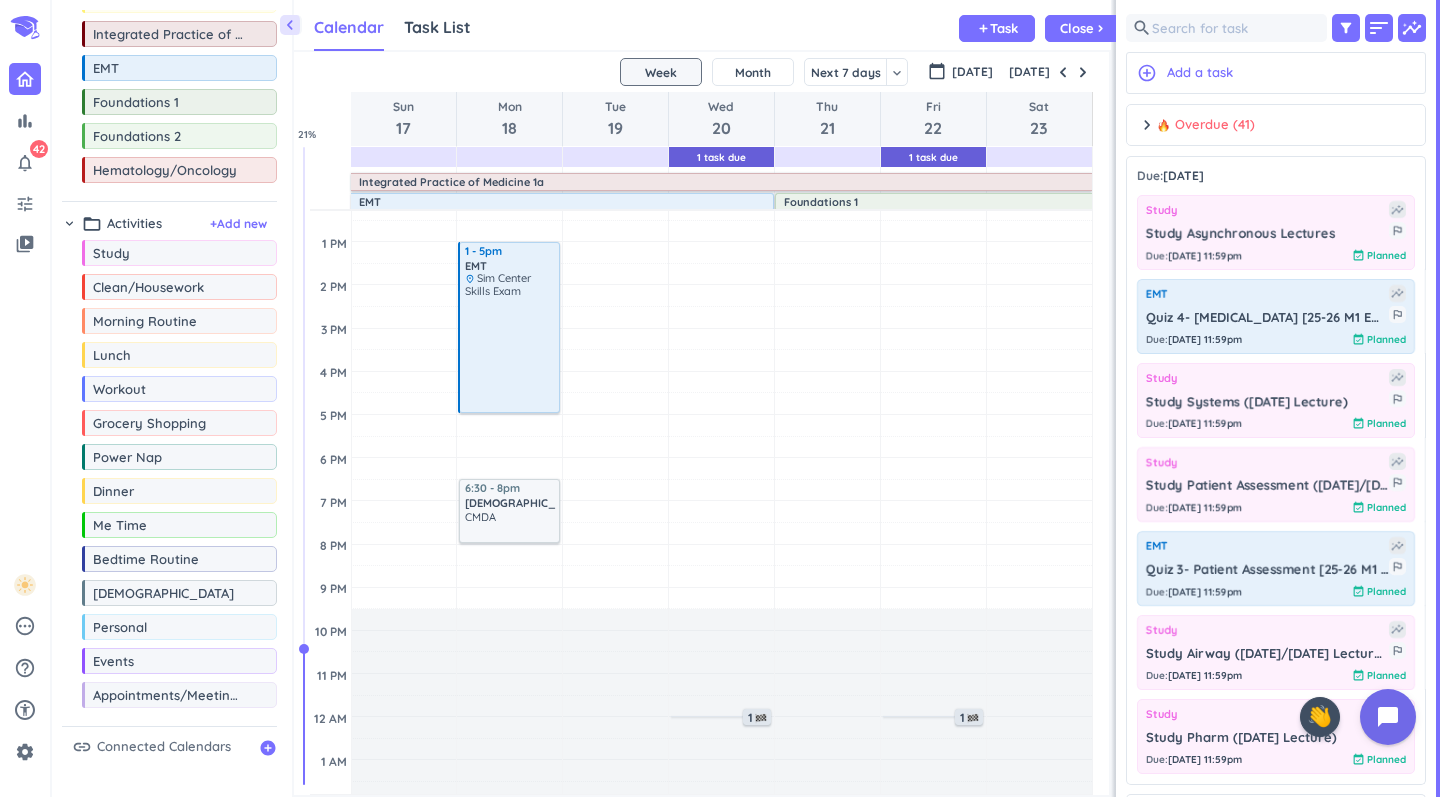 scroll, scrollTop: 359, scrollLeft: 0, axis: vertical 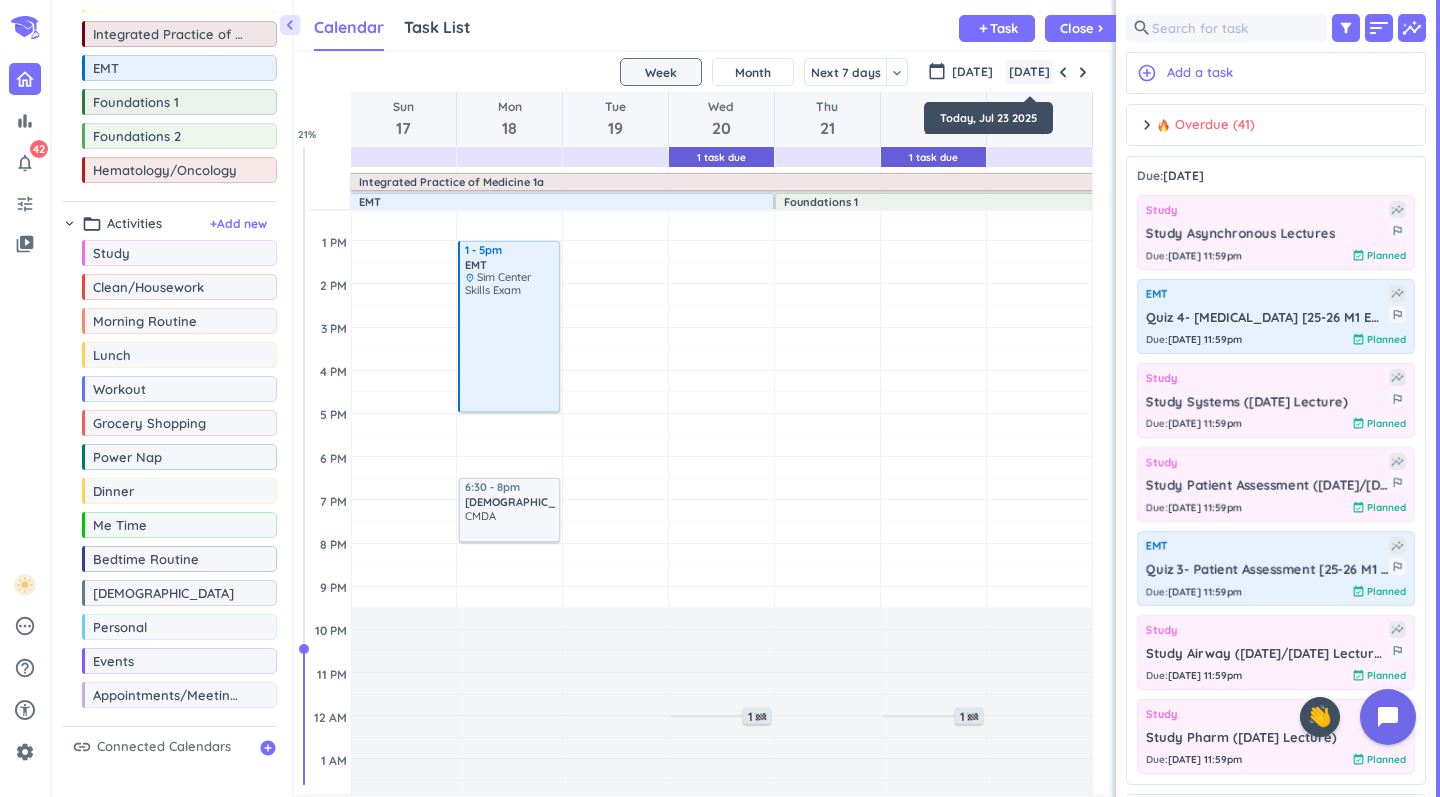 click on "[DATE]" at bounding box center (1029, 72) 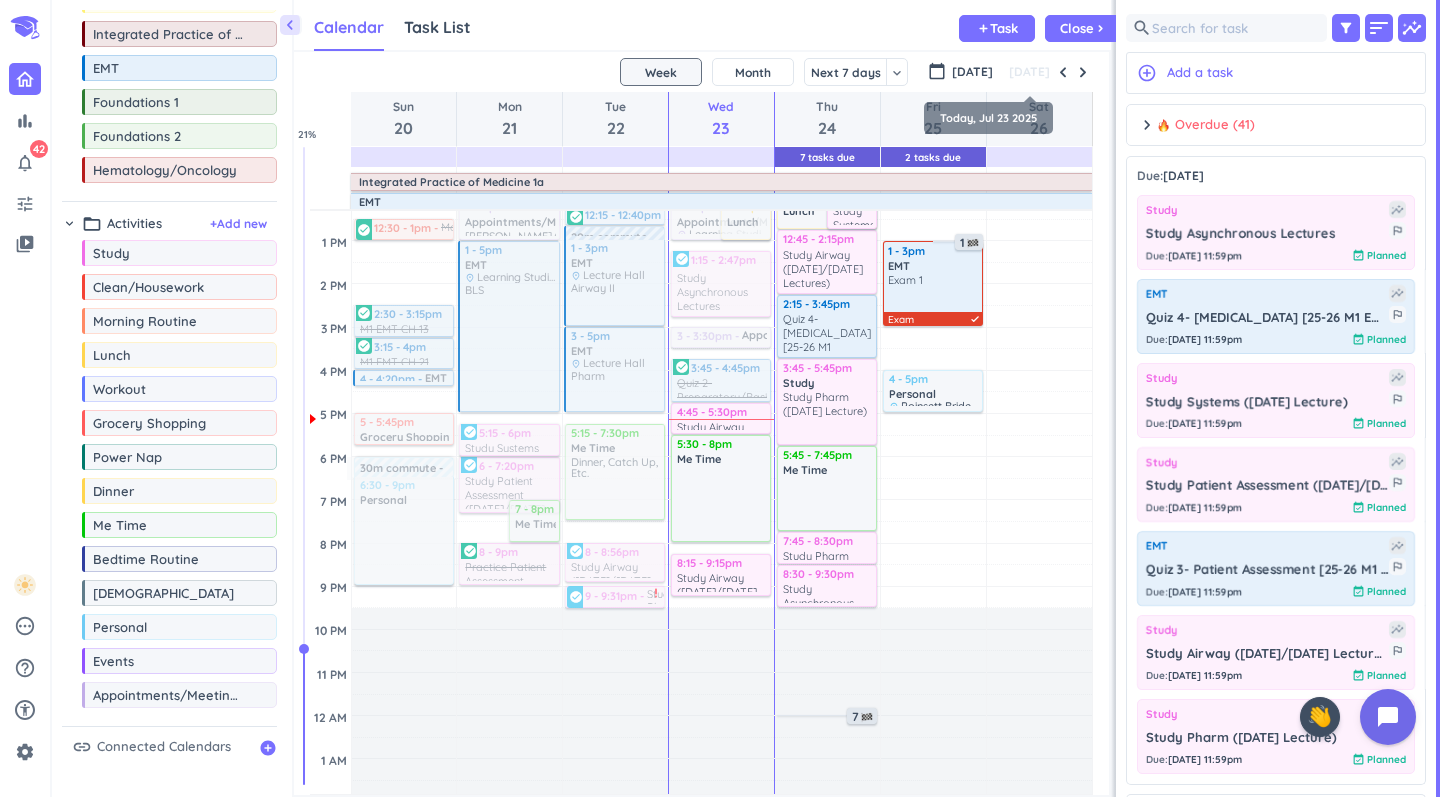 scroll, scrollTop: 66, scrollLeft: 0, axis: vertical 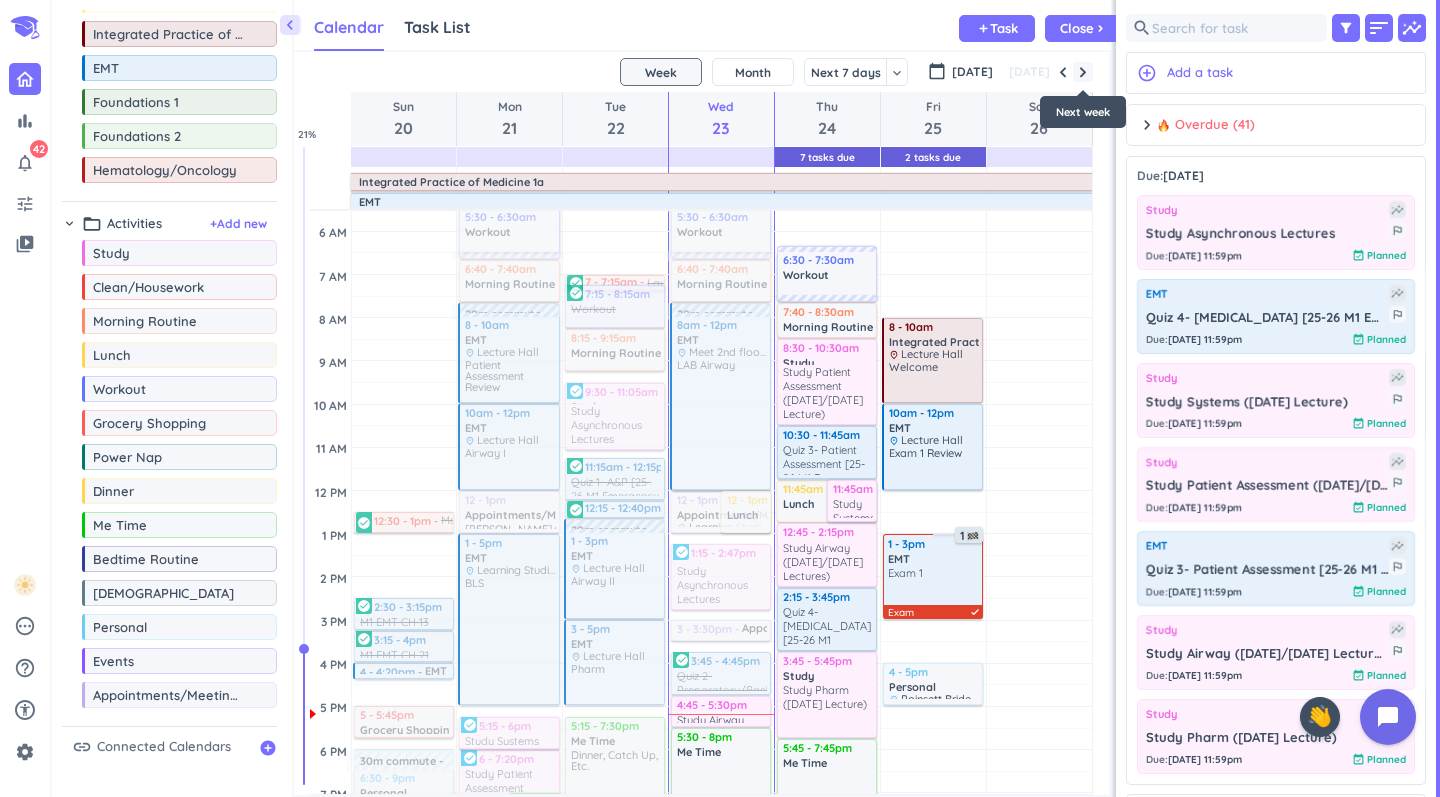 click at bounding box center (1083, 72) 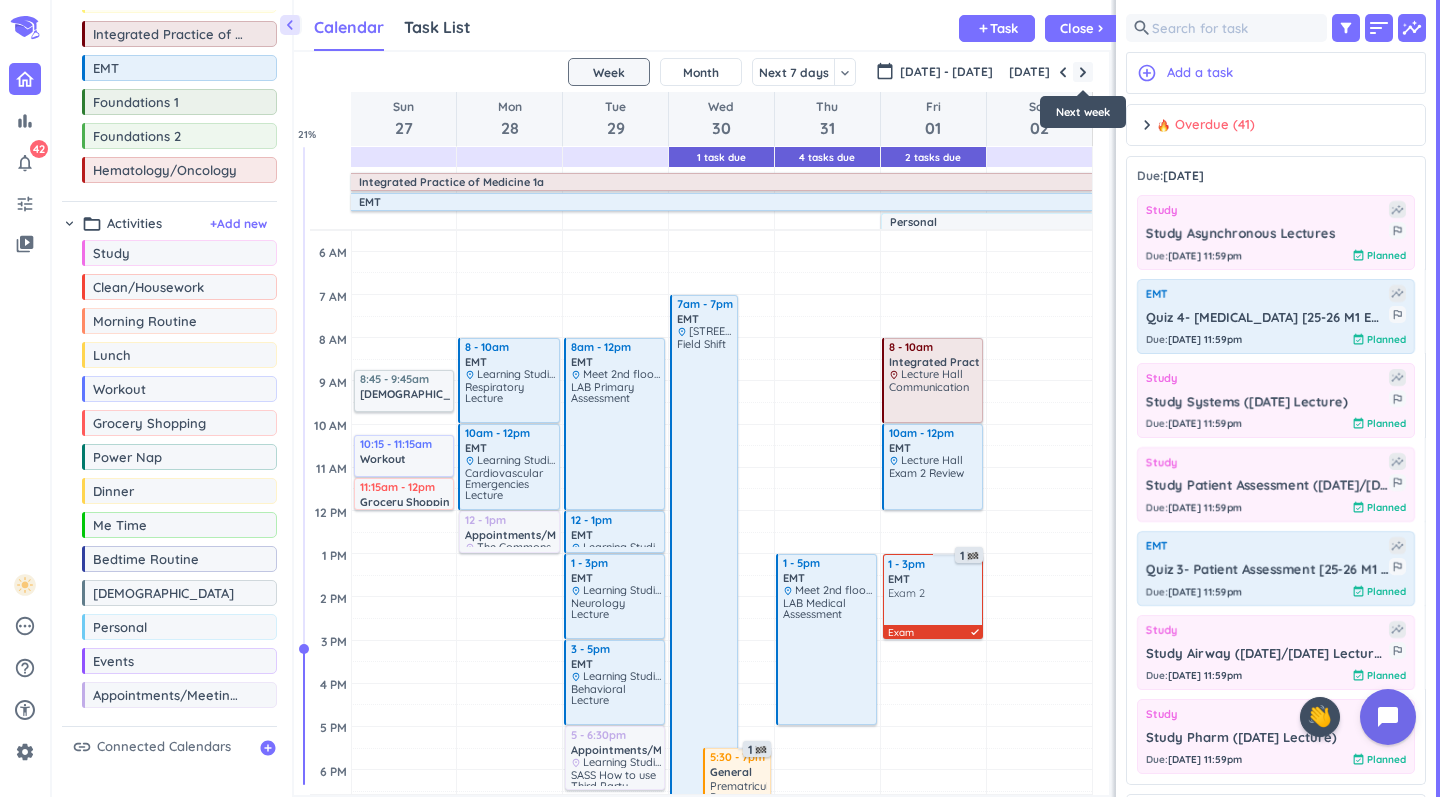 click at bounding box center [1083, 72] 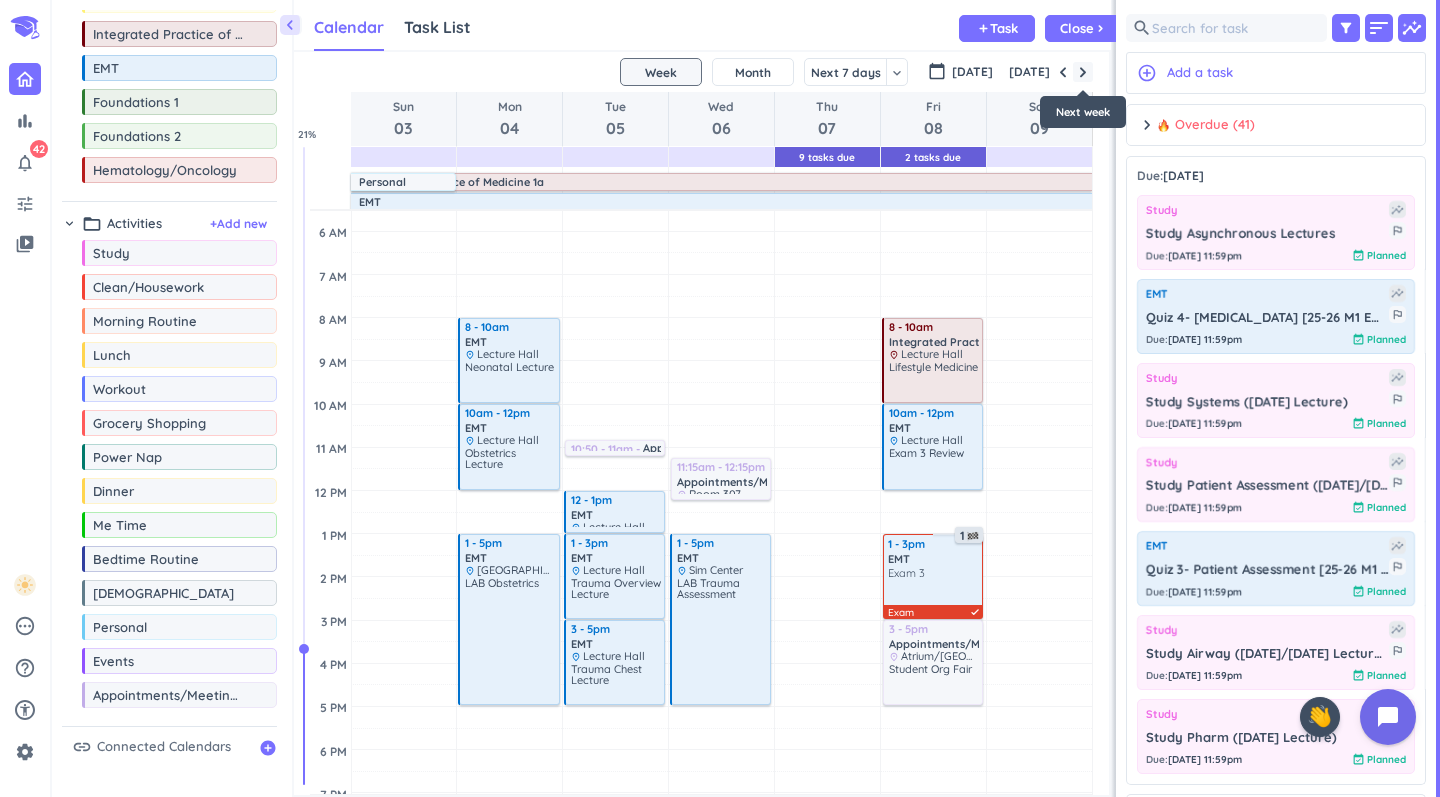 click at bounding box center (1083, 72) 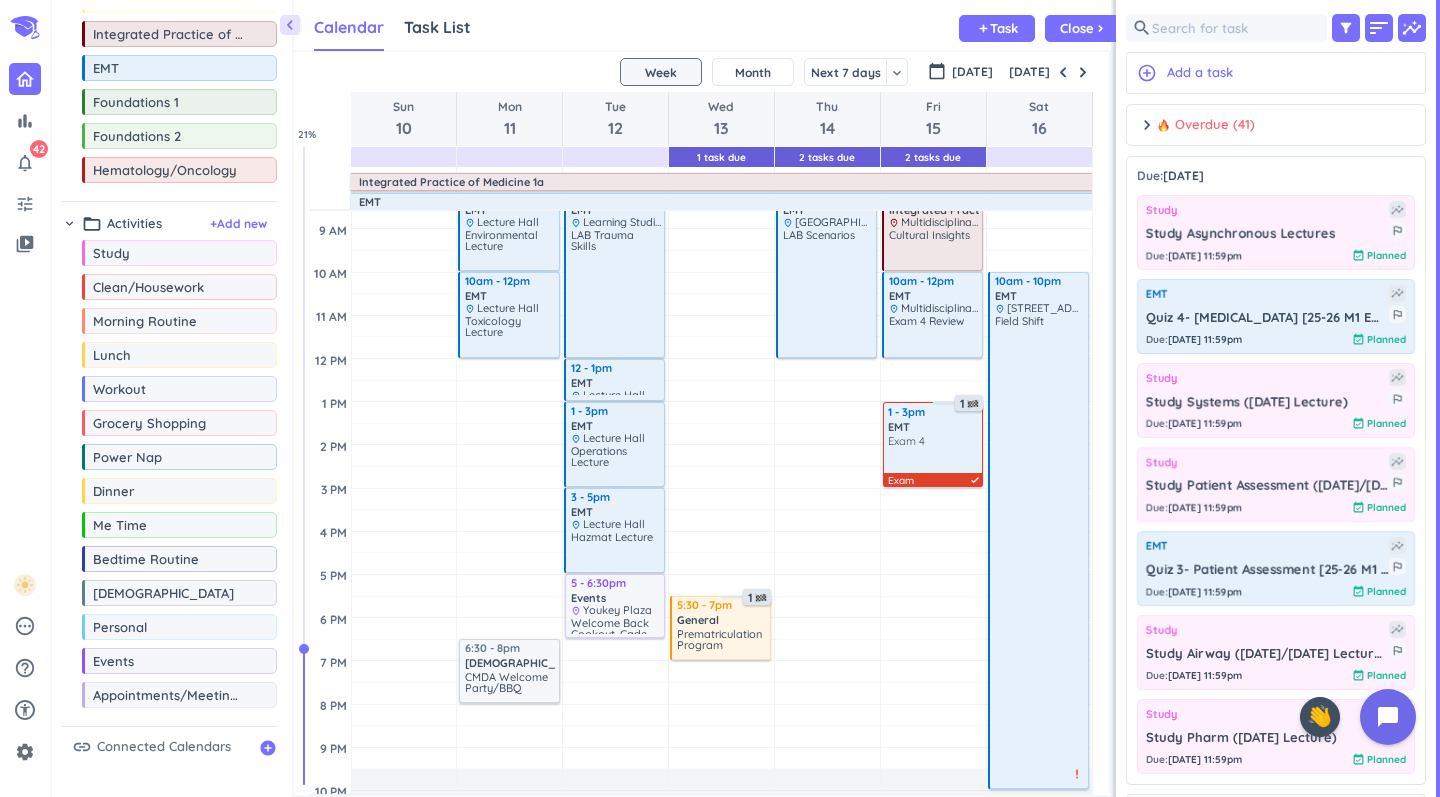 scroll, scrollTop: 210, scrollLeft: 0, axis: vertical 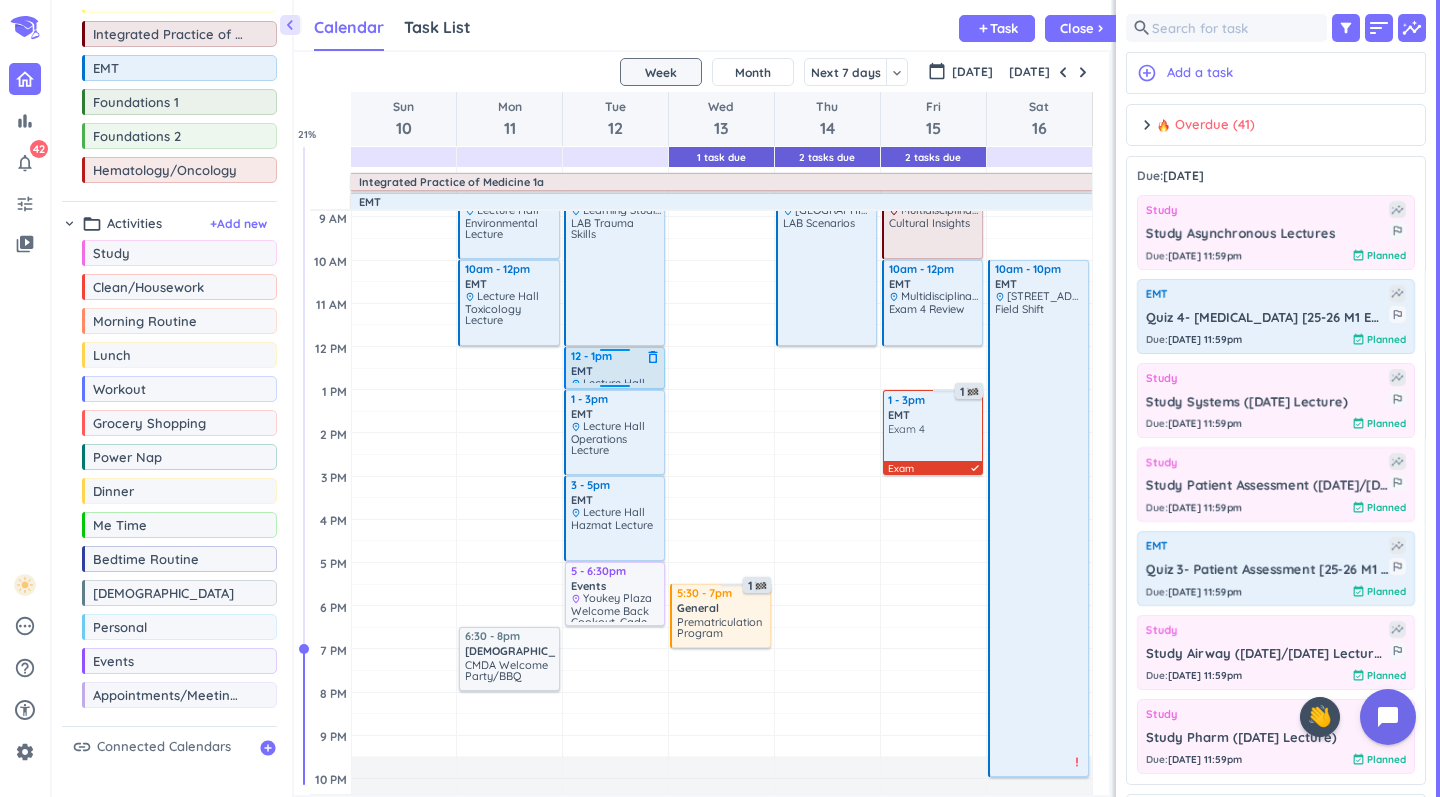 click on "EMT" at bounding box center (582, 371) 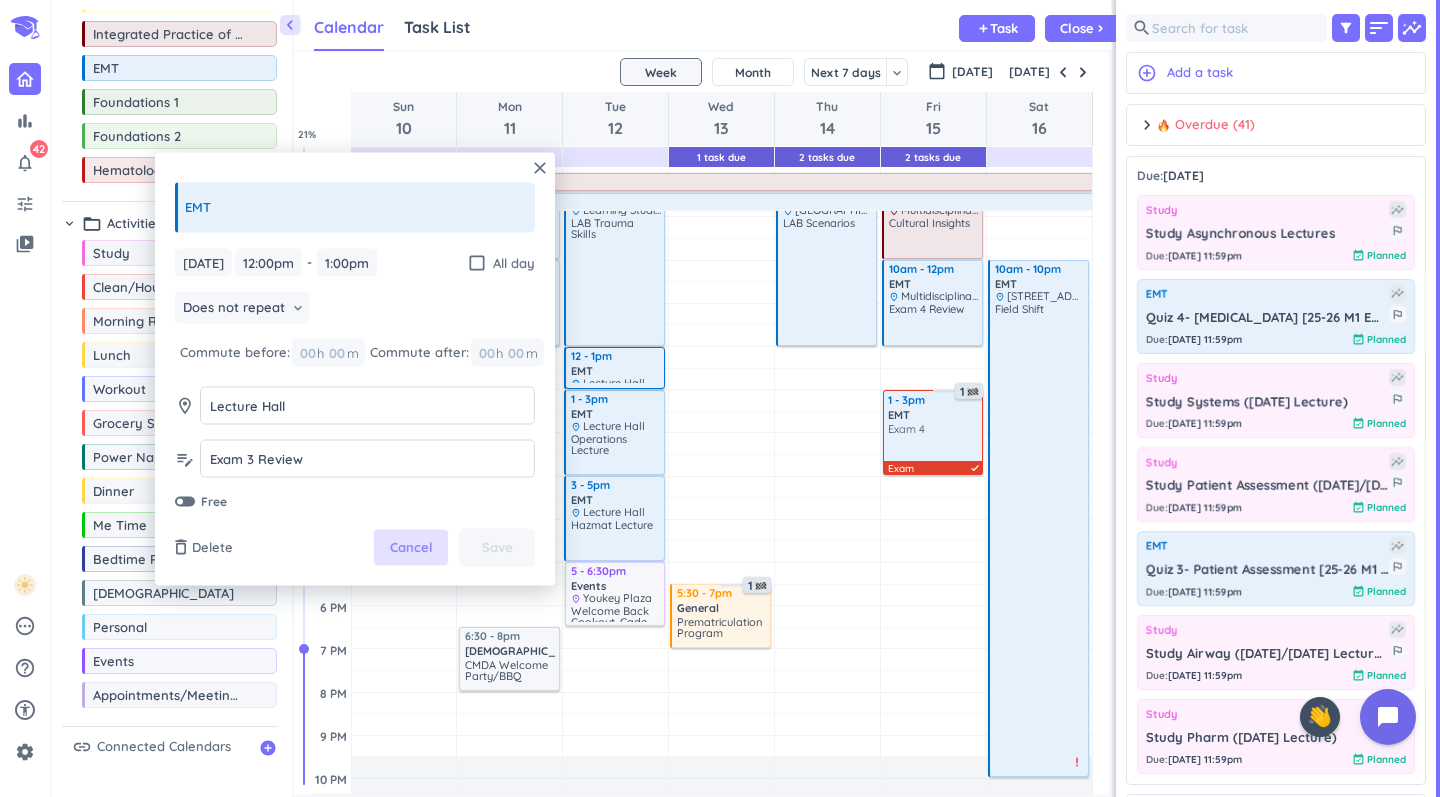 click on "Cancel" at bounding box center (411, 548) 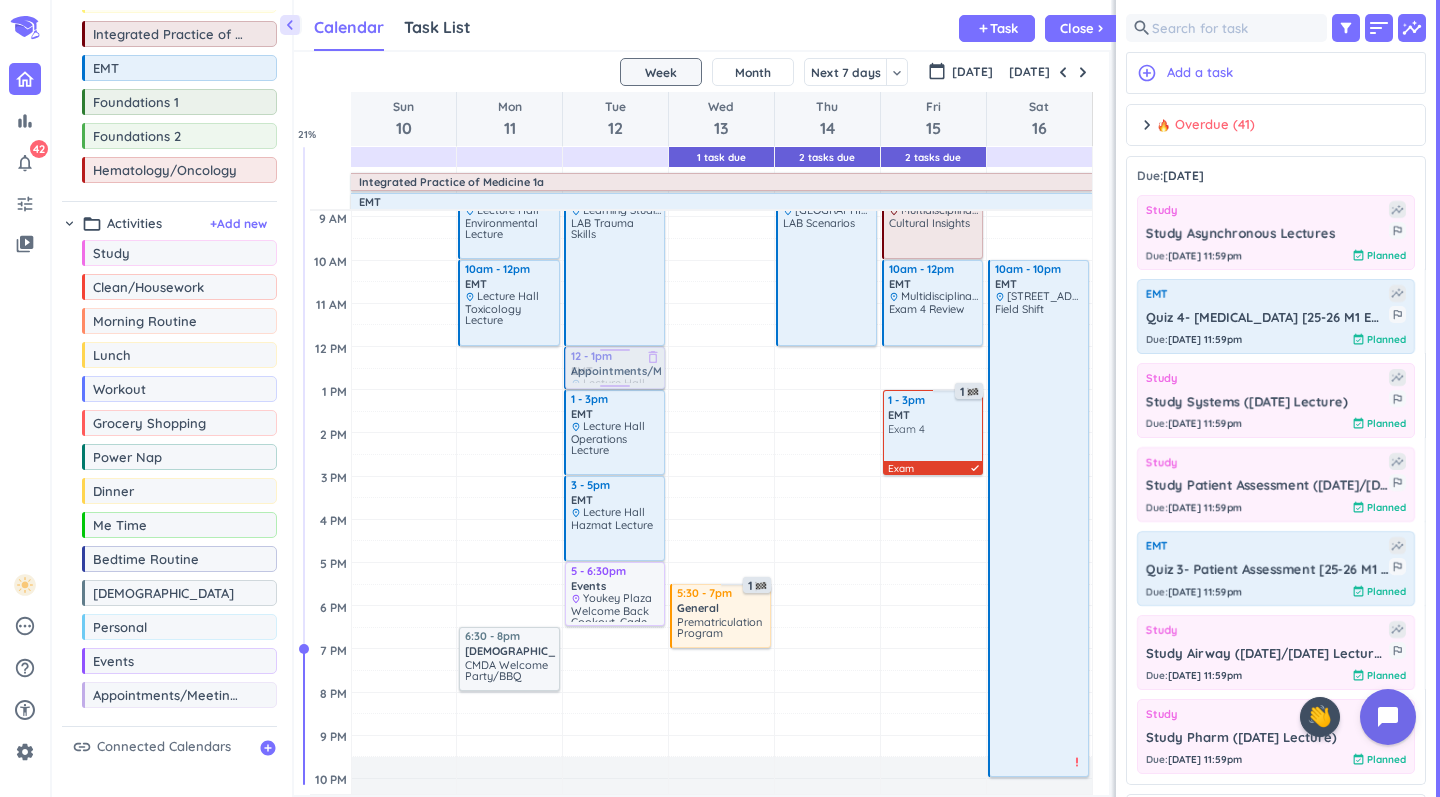 drag, startPoint x: 169, startPoint y: 705, endPoint x: 624, endPoint y: 349, distance: 577.7205 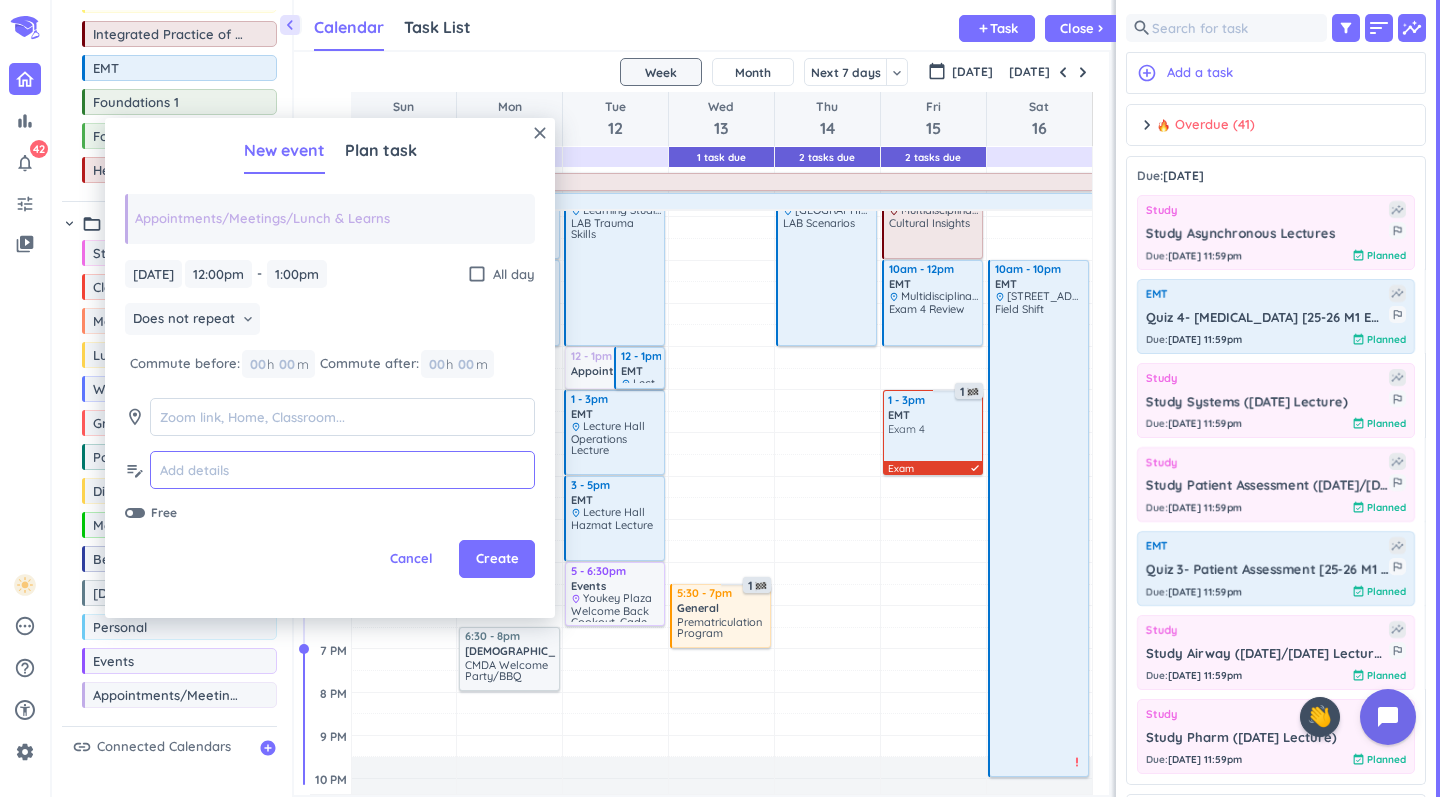 click at bounding box center (342, 470) 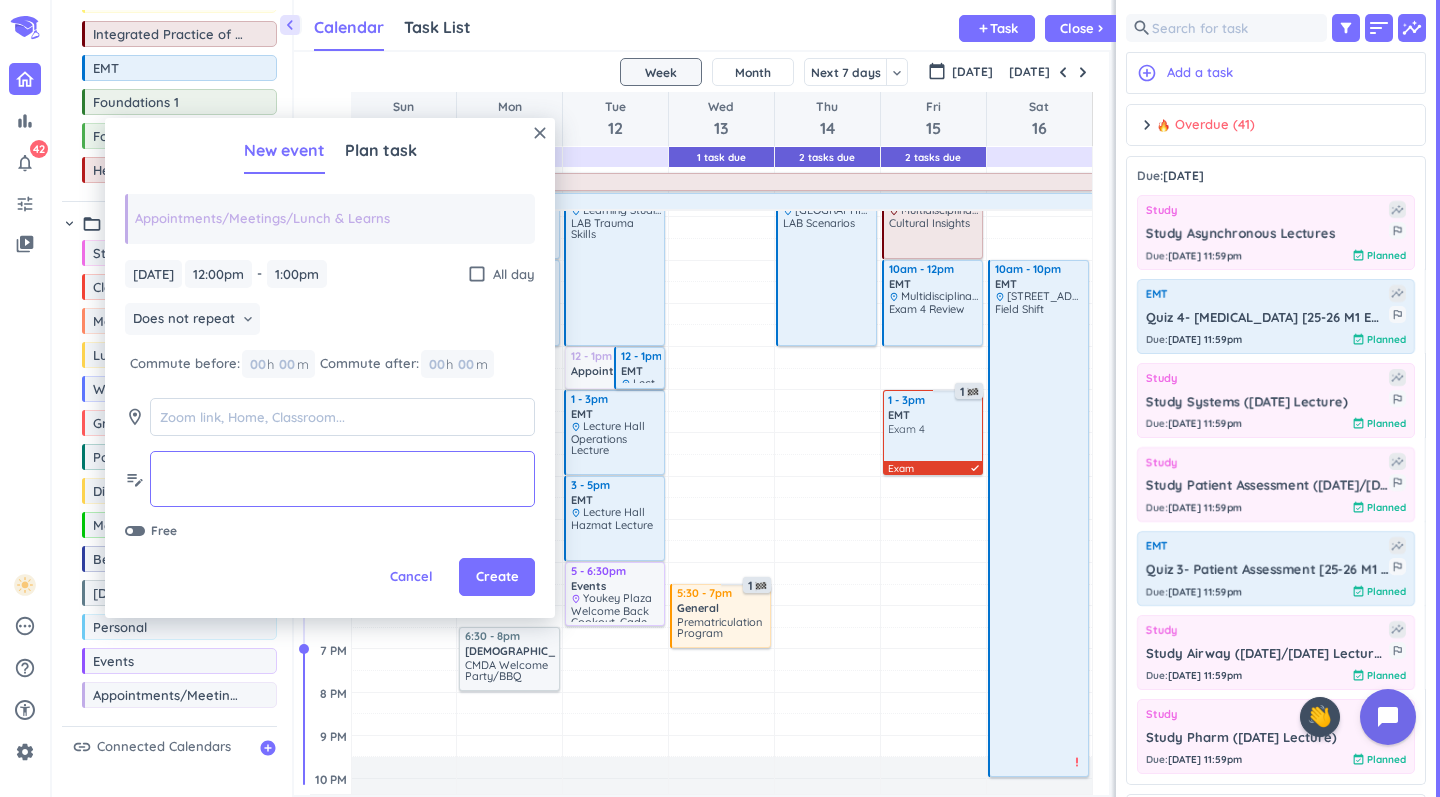 type on "R" 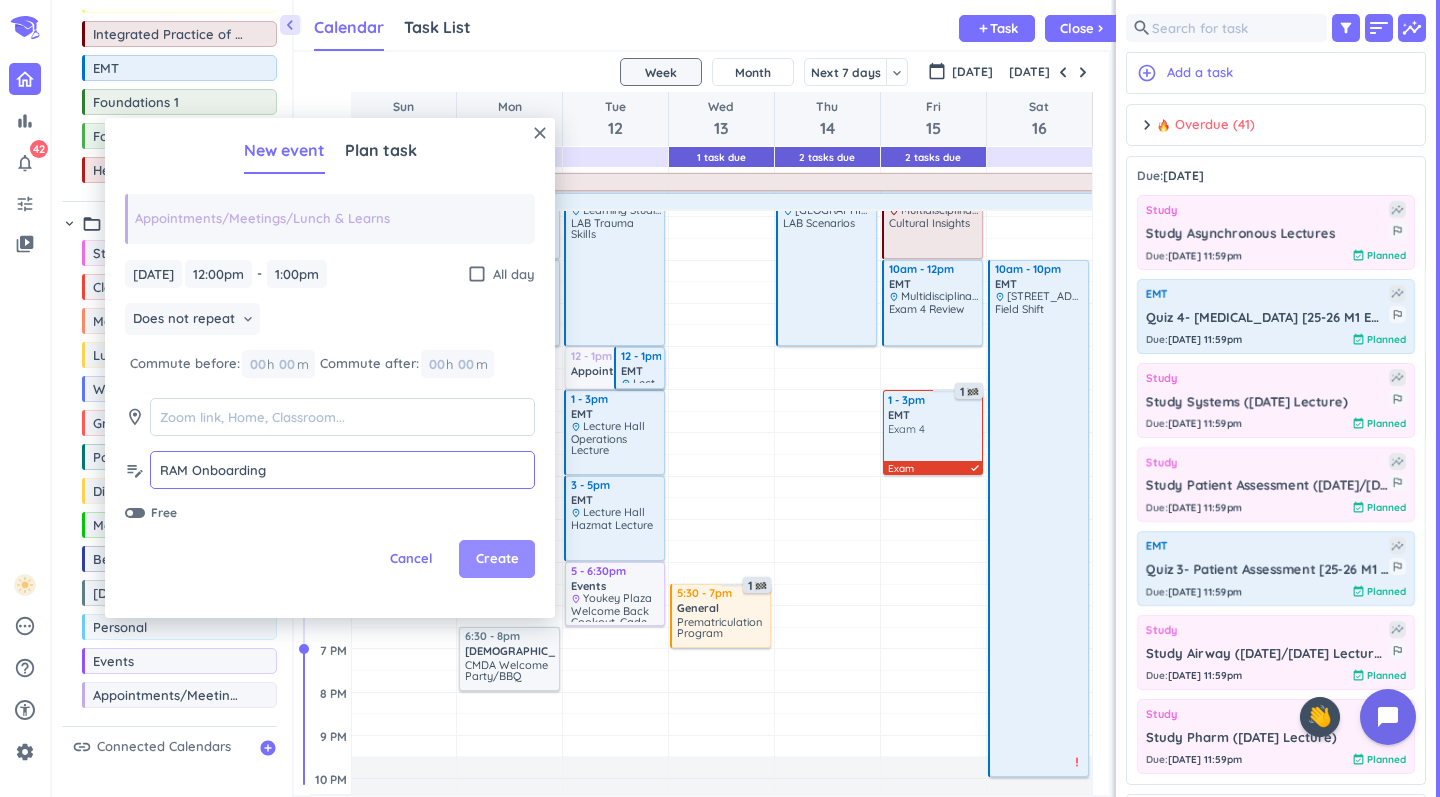 type on "RAM Onboarding" 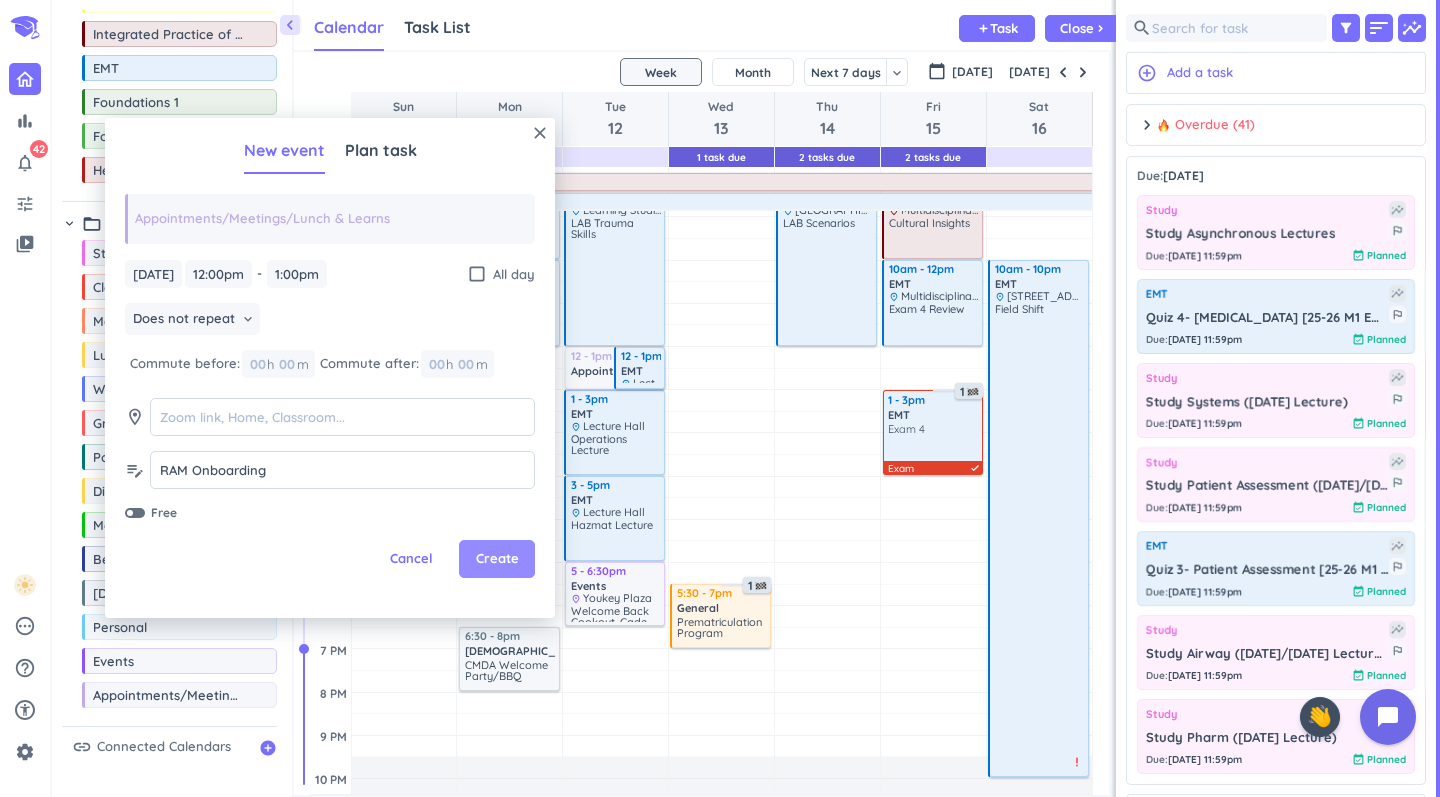 click on "Create" at bounding box center (497, 559) 